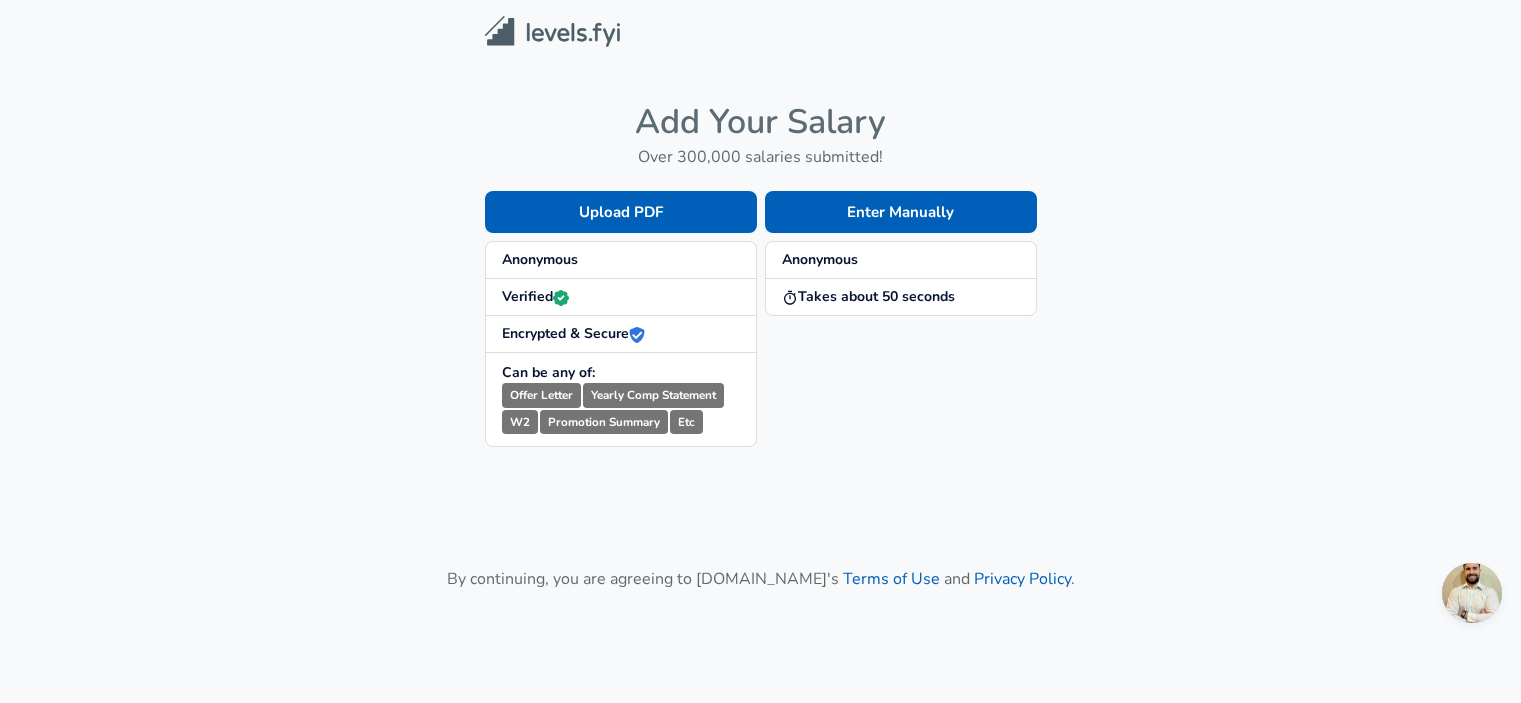 scroll, scrollTop: 0, scrollLeft: 0, axis: both 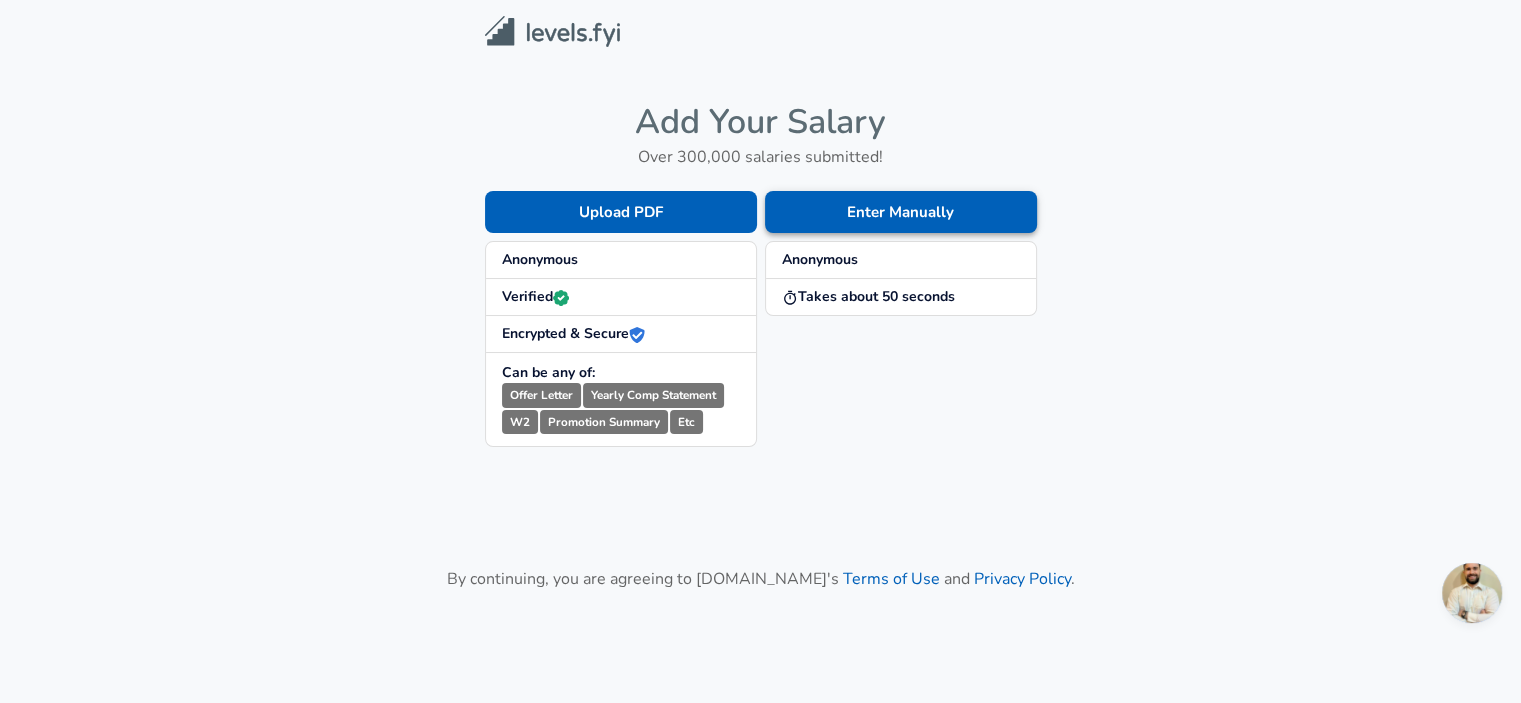 click on "Enter Manually" at bounding box center [901, 212] 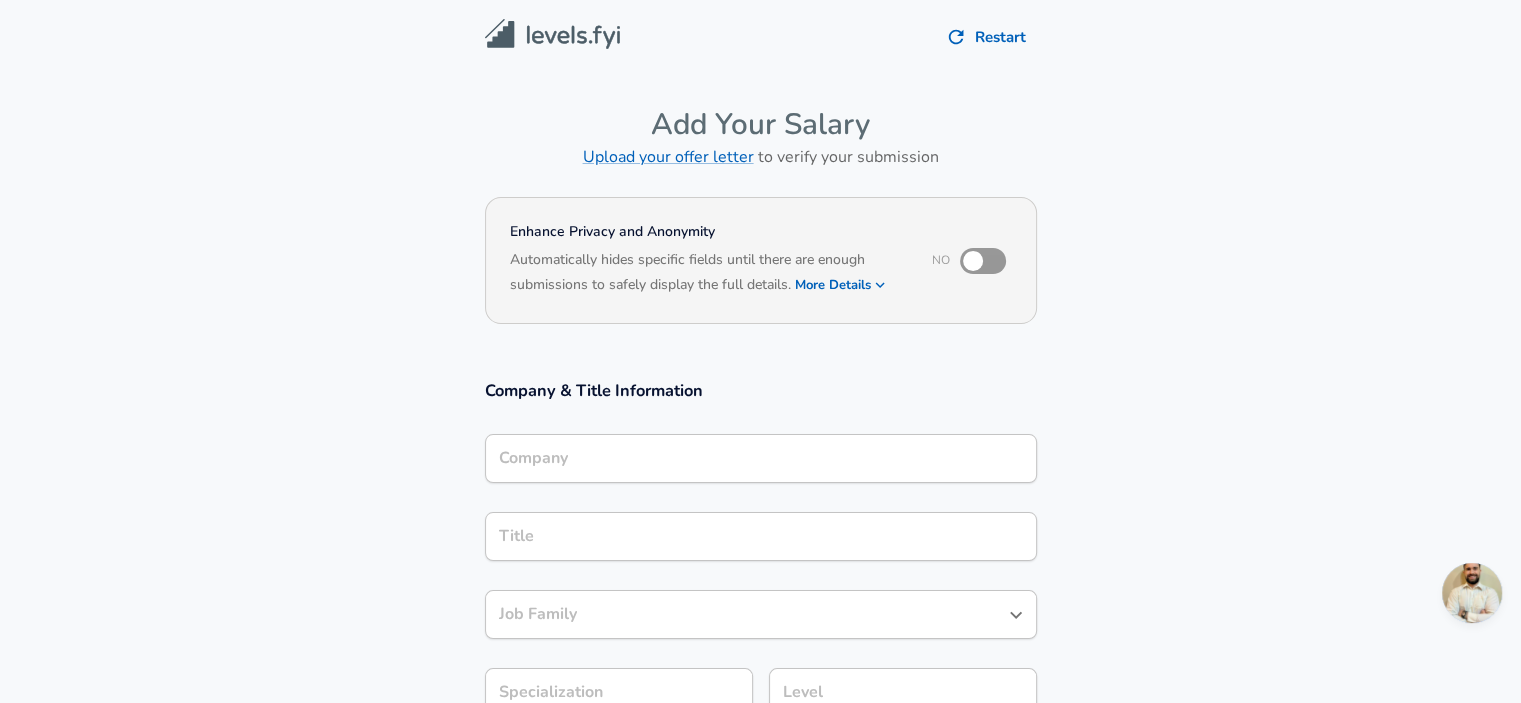 scroll, scrollTop: 20, scrollLeft: 0, axis: vertical 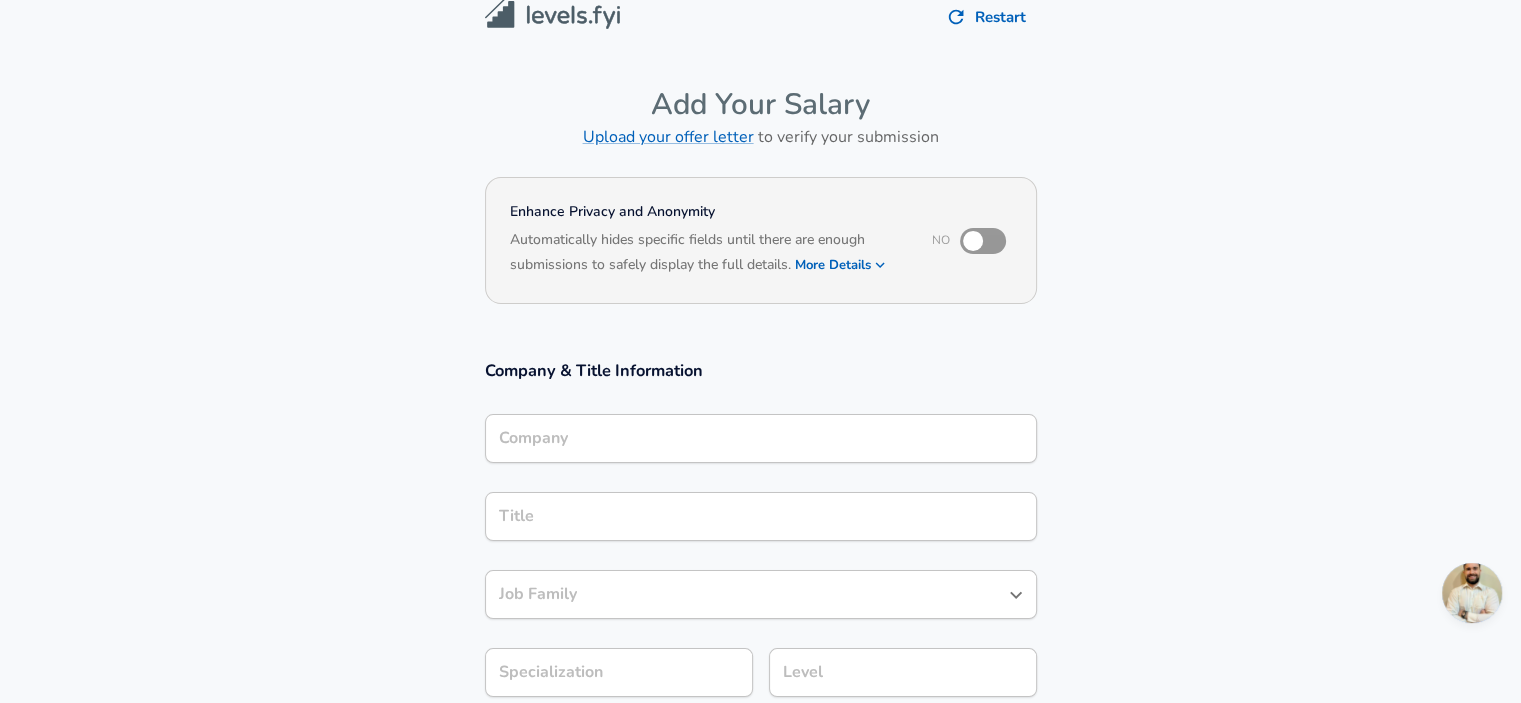 click on "Company" at bounding box center [761, 438] 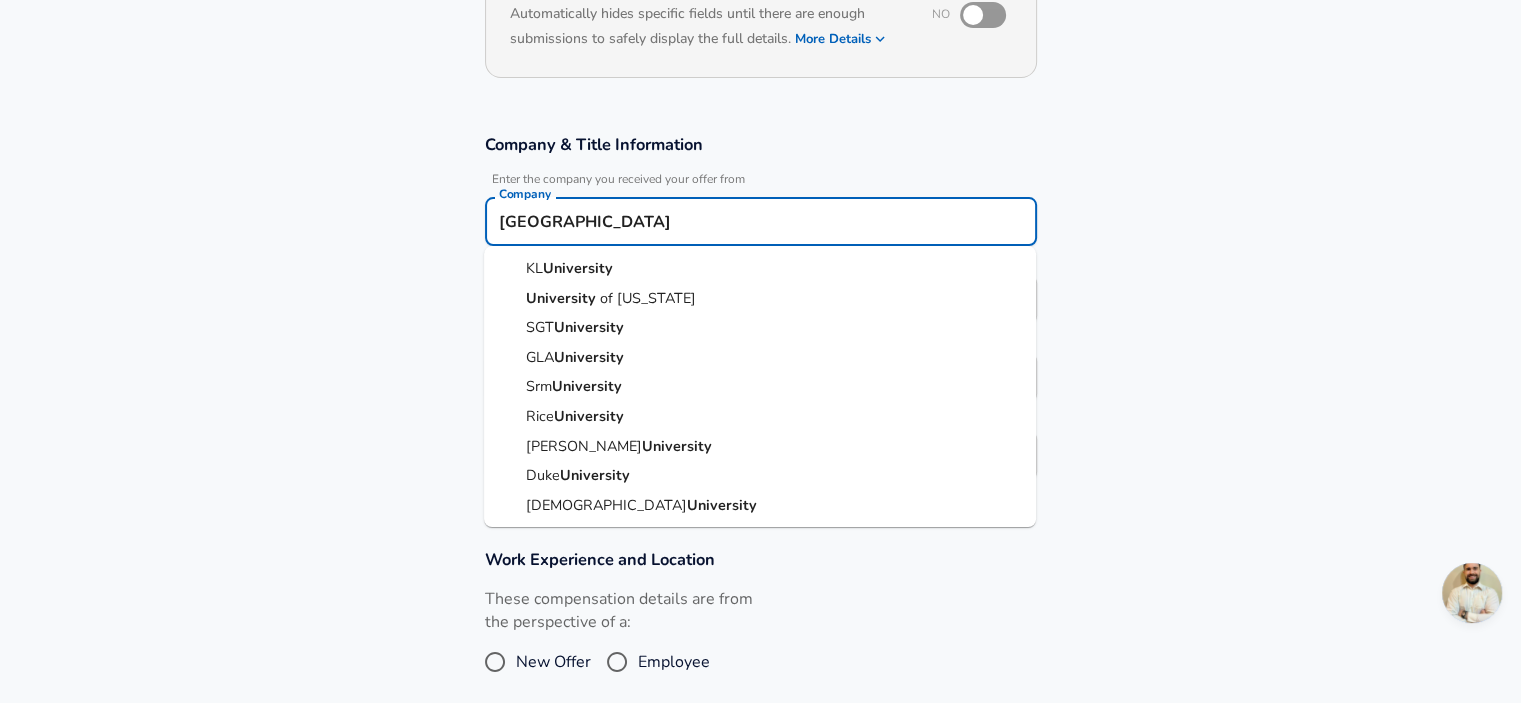 scroll, scrollTop: 247, scrollLeft: 0, axis: vertical 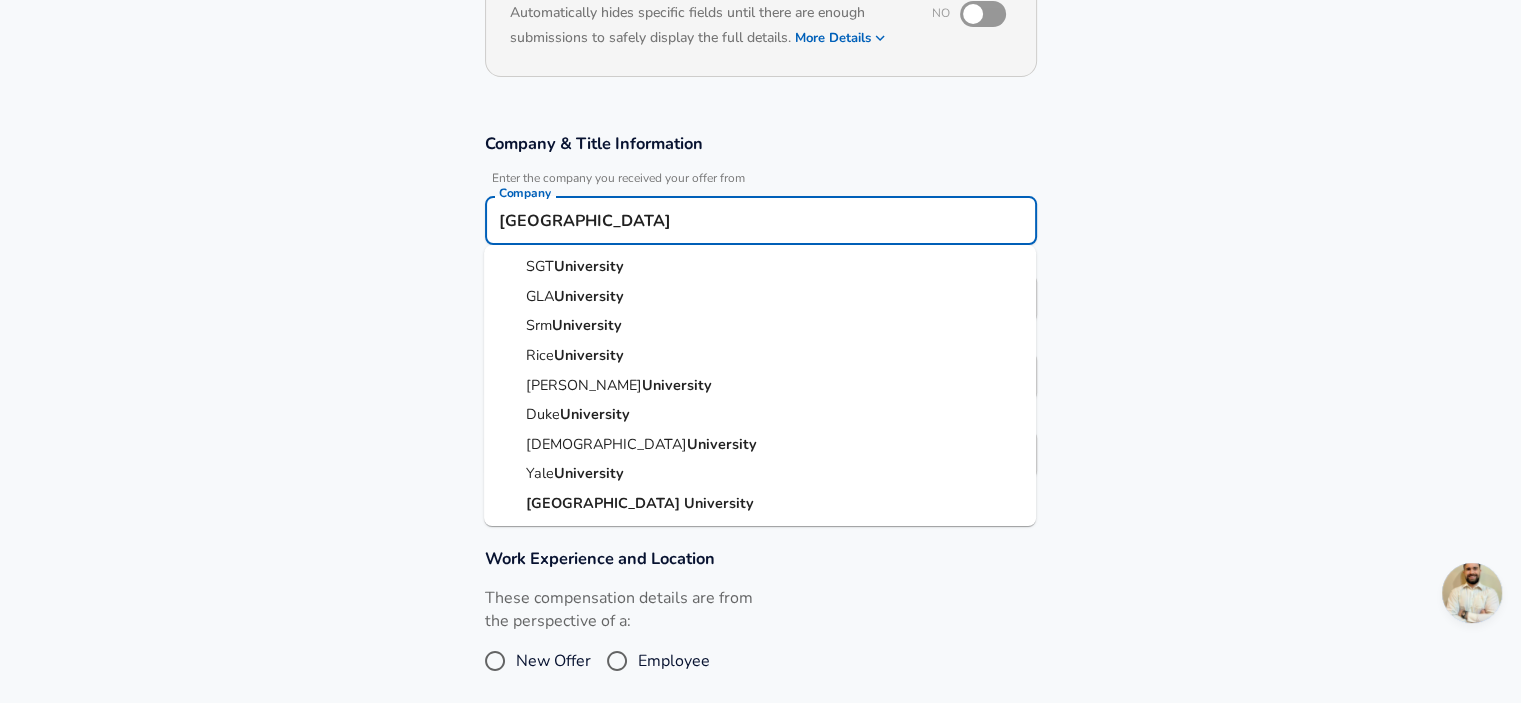 click on "Utrecht" at bounding box center [605, 503] 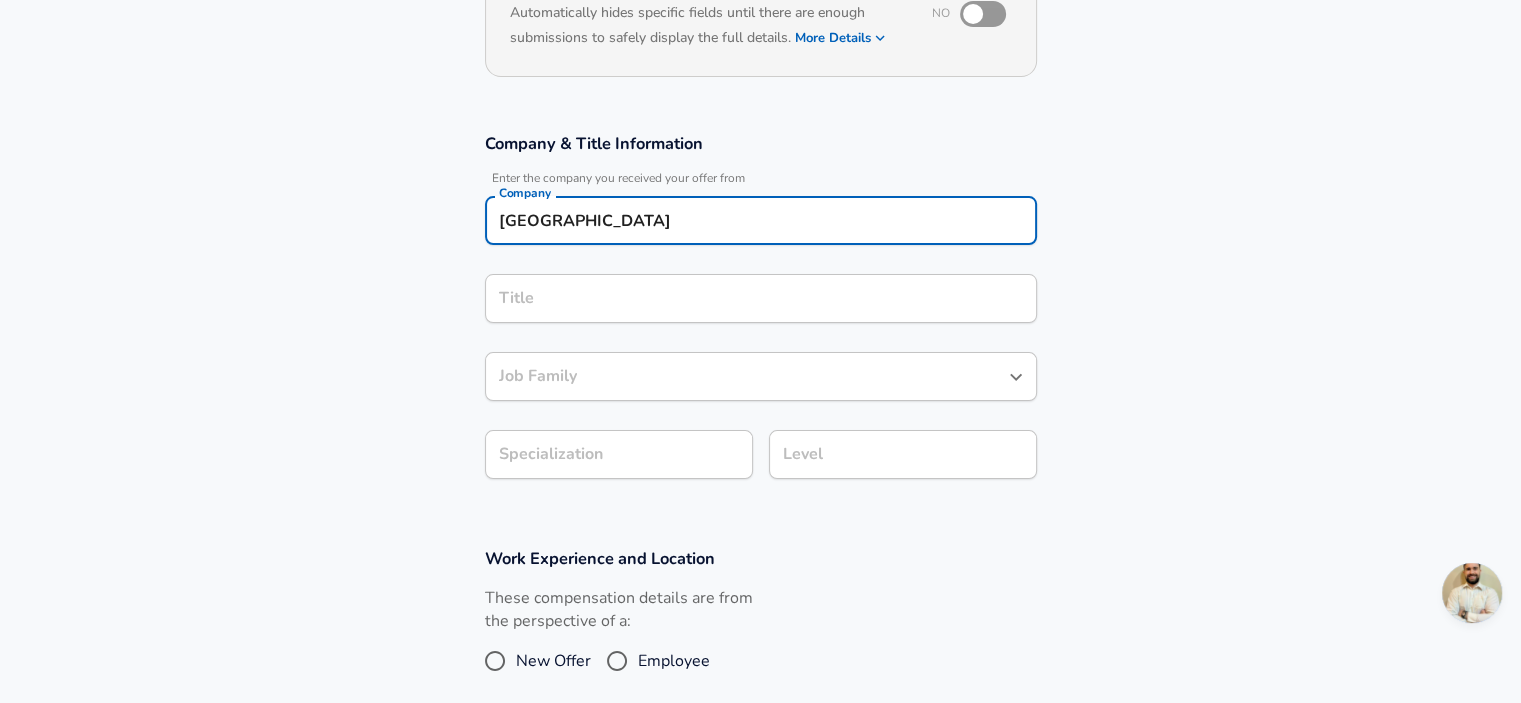 type on "Utrecht University" 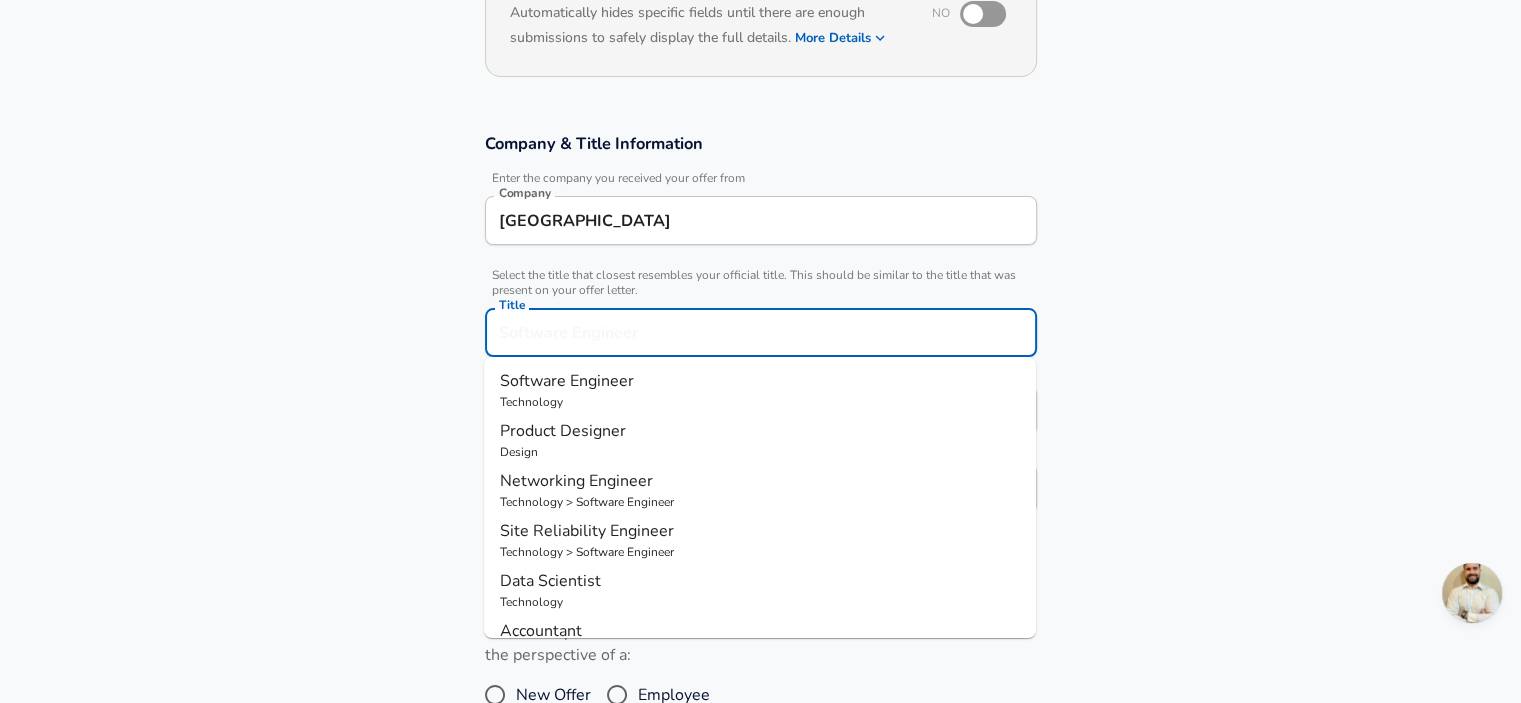 scroll, scrollTop: 287, scrollLeft: 0, axis: vertical 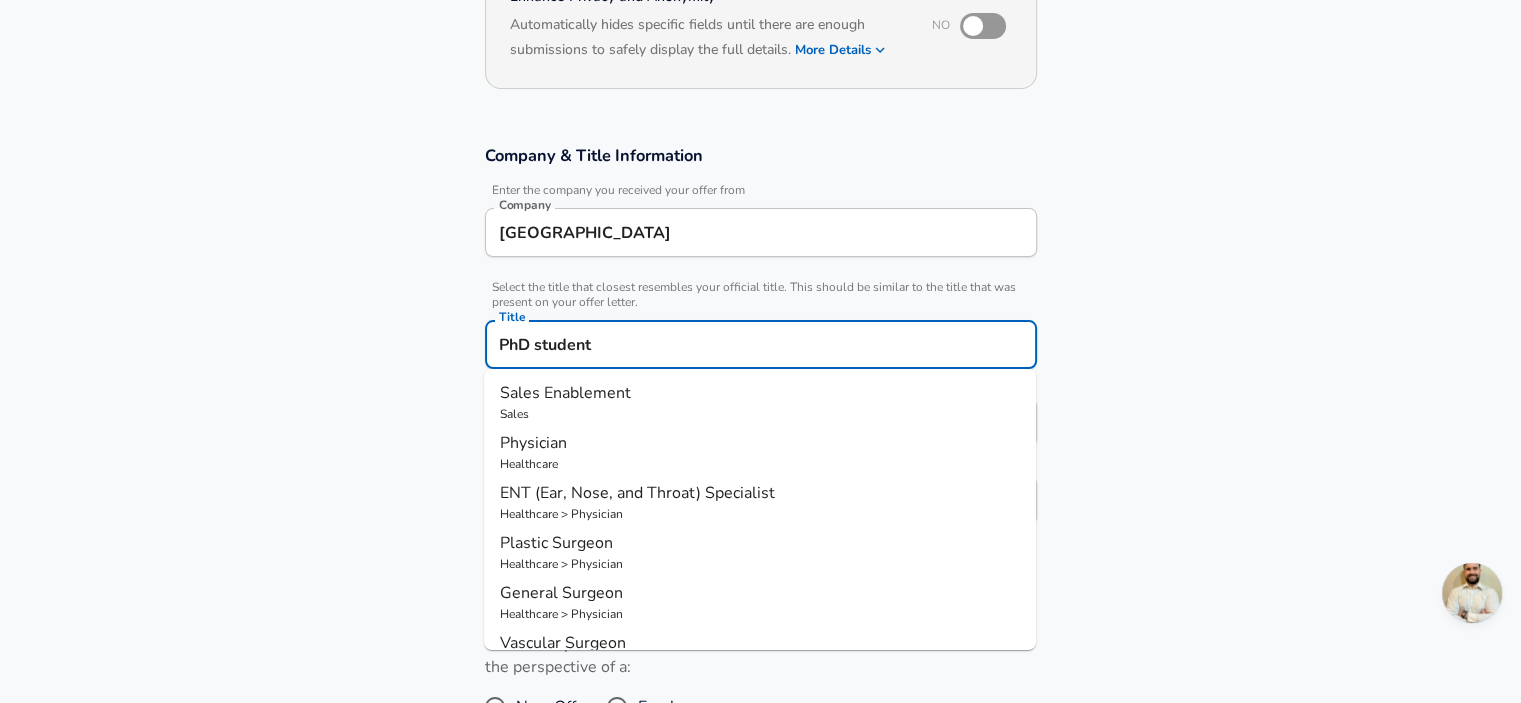 drag, startPoint x: 604, startPoint y: 351, endPoint x: 424, endPoint y: 317, distance: 183.18297 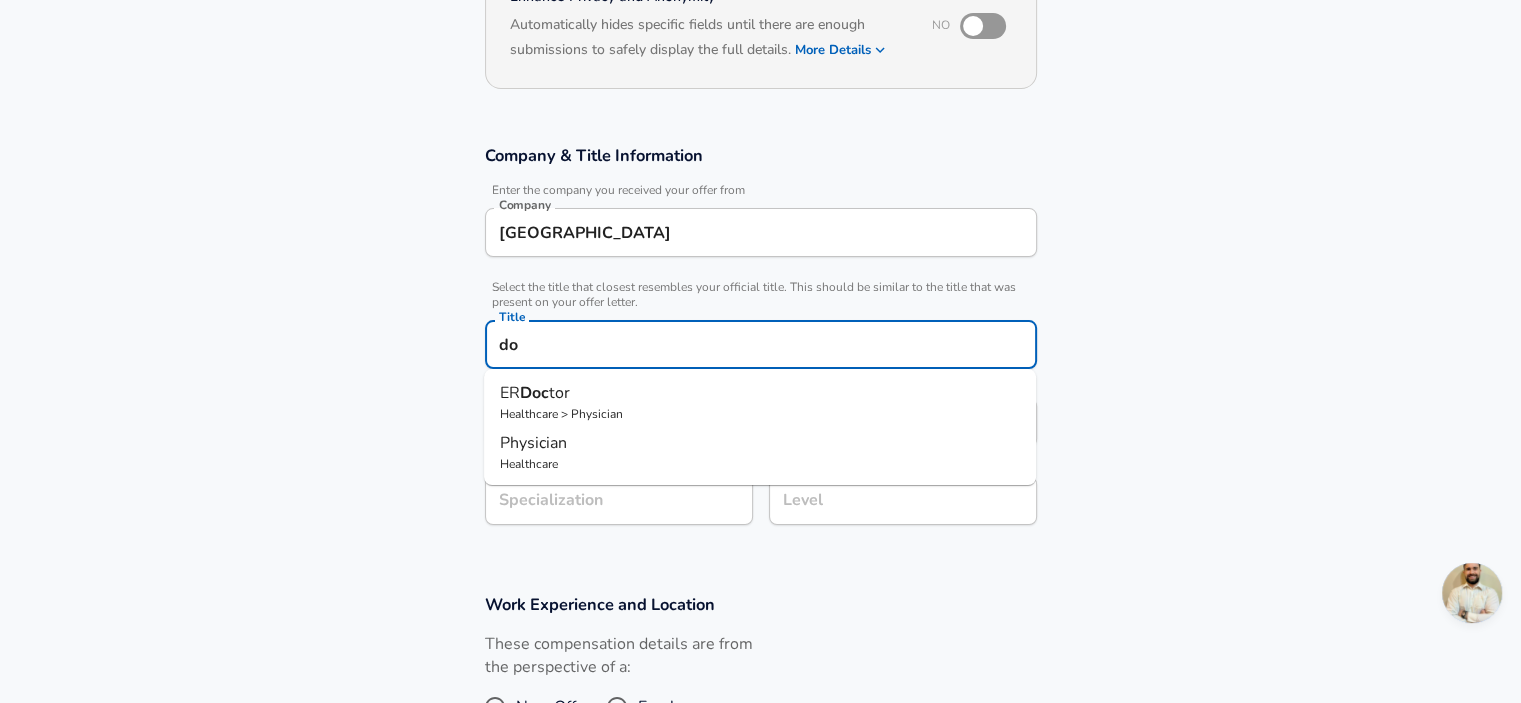 type on "d" 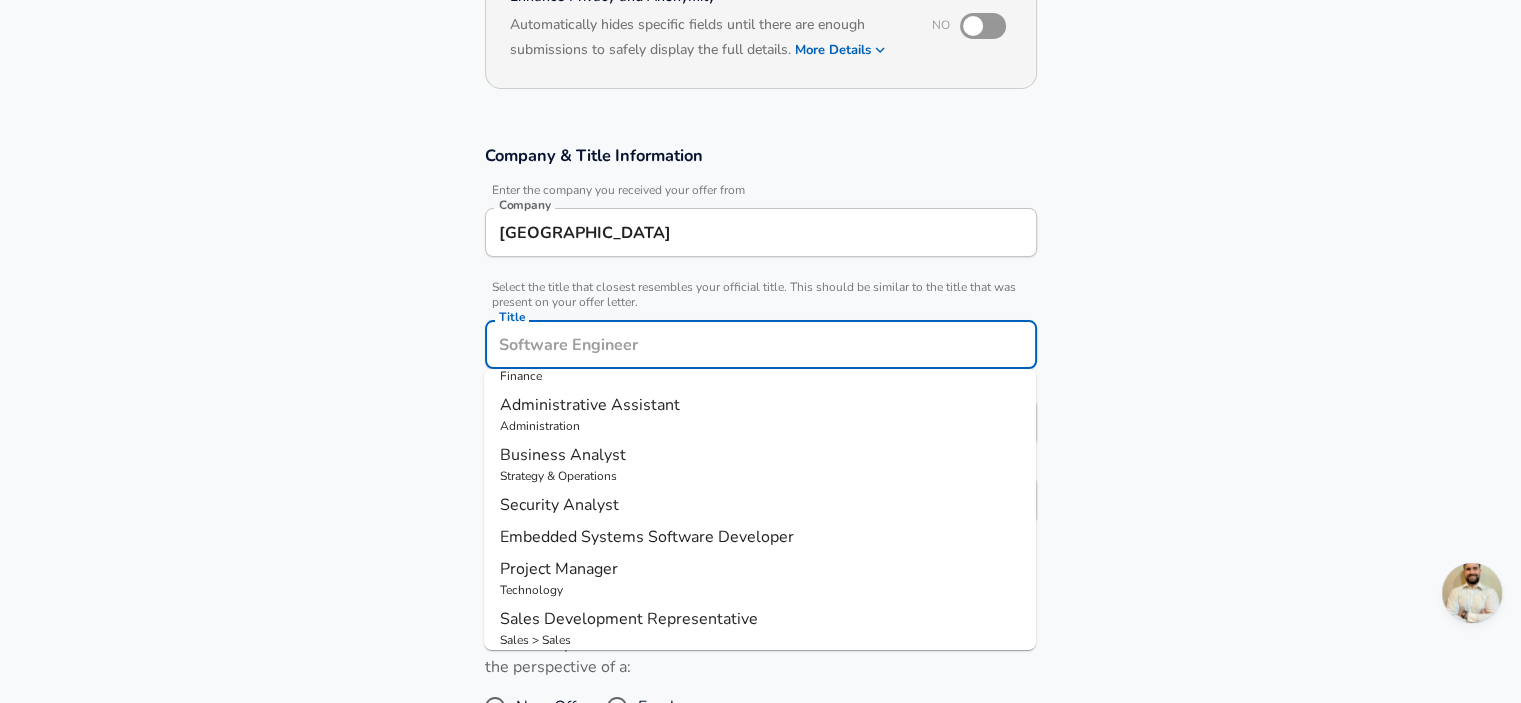 scroll, scrollTop: 0, scrollLeft: 0, axis: both 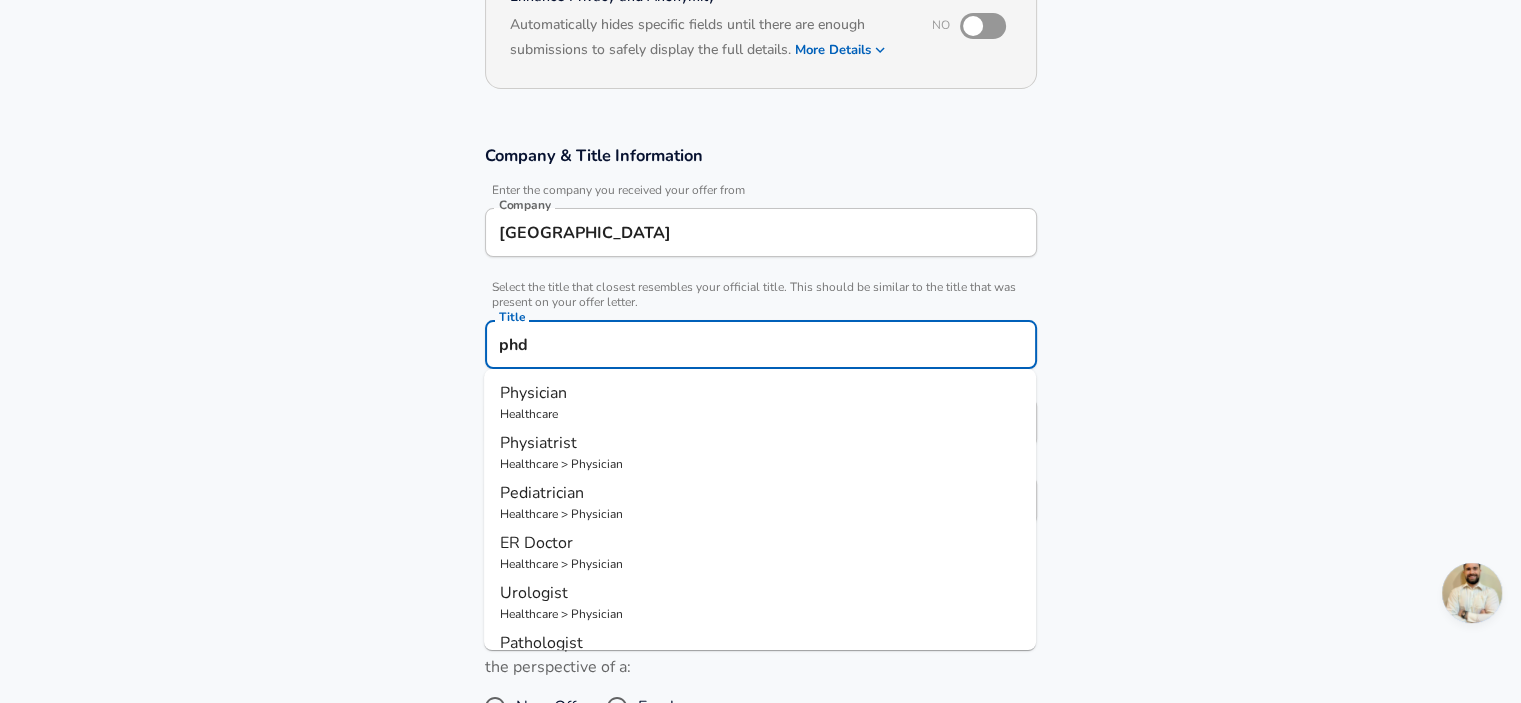 drag, startPoint x: 536, startPoint y: 338, endPoint x: 472, endPoint y: 337, distance: 64.00781 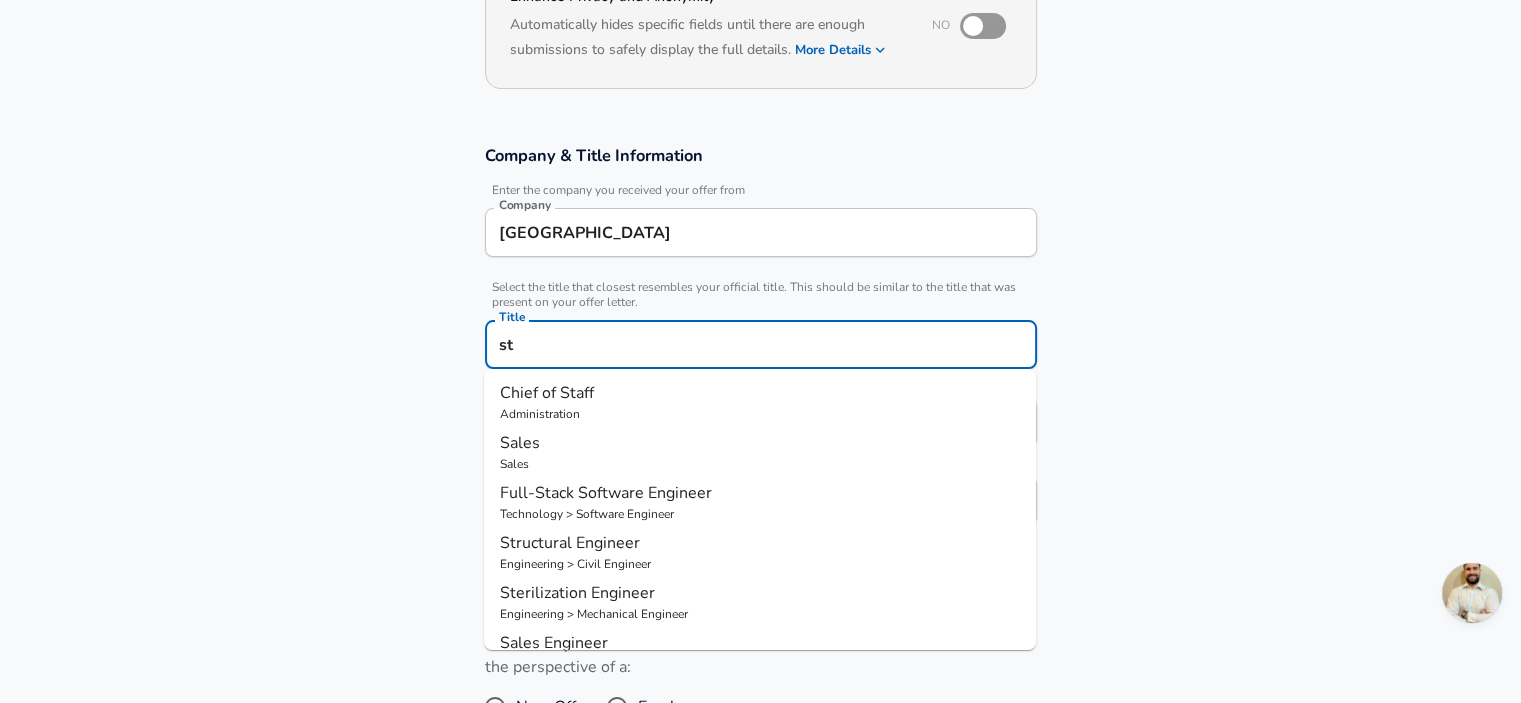 type on "s" 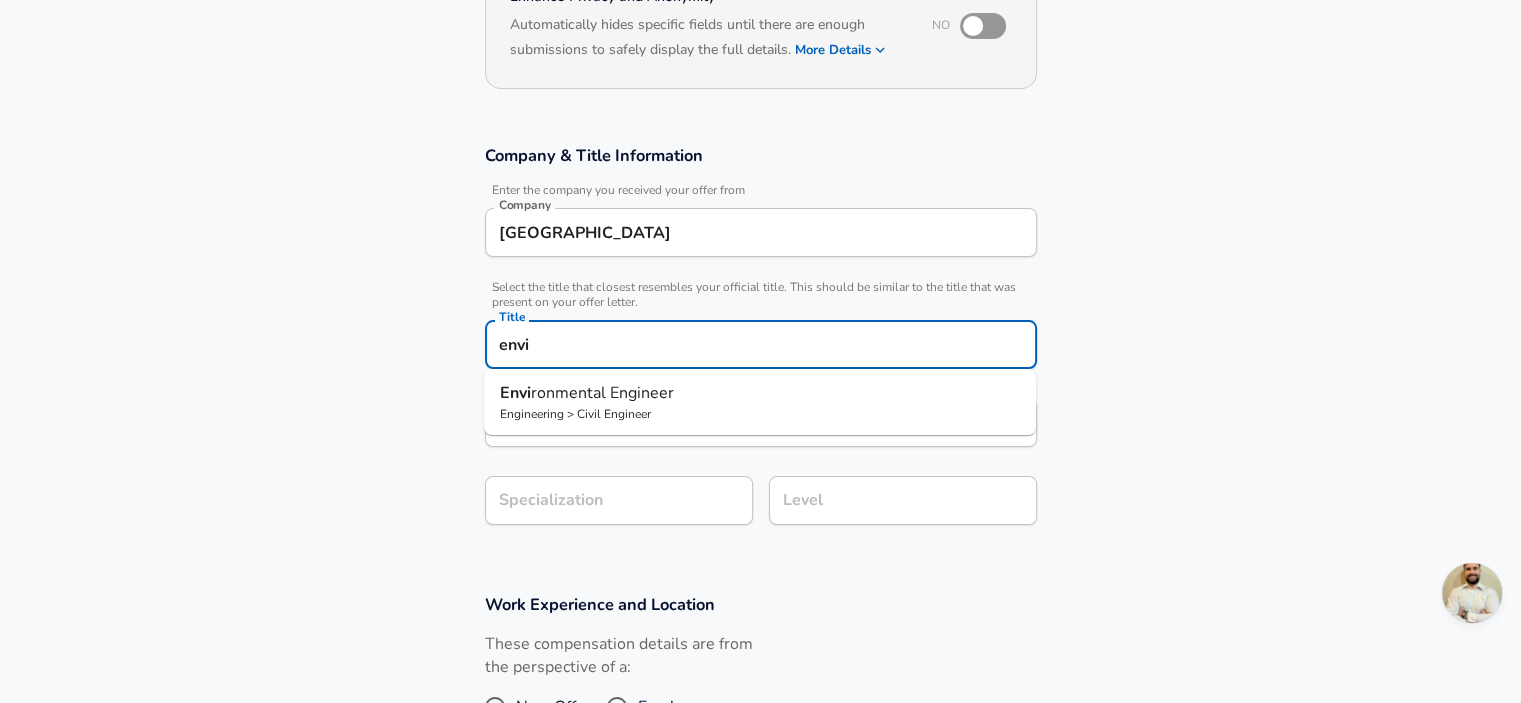 click on "ronmental Engineer" at bounding box center (602, 393) 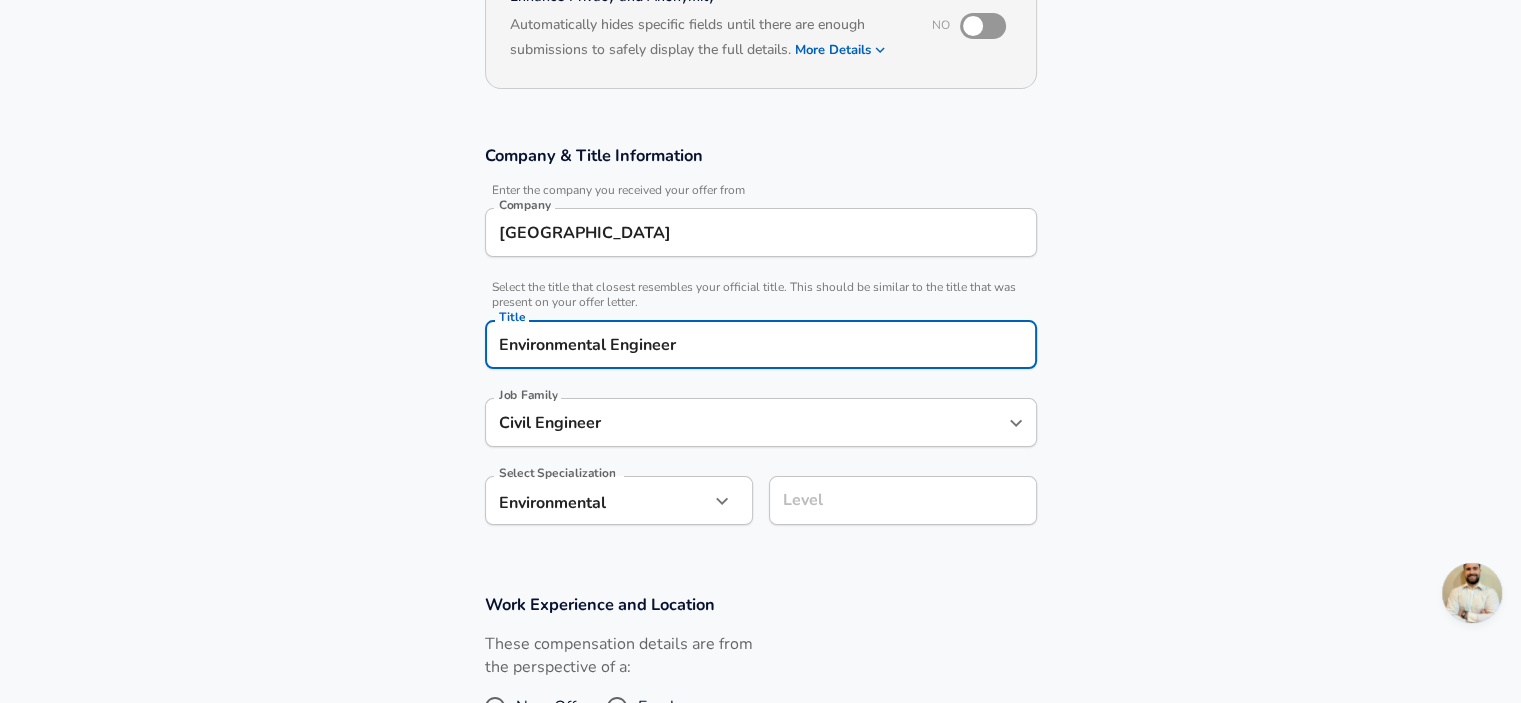 type on "Environmental Engineer" 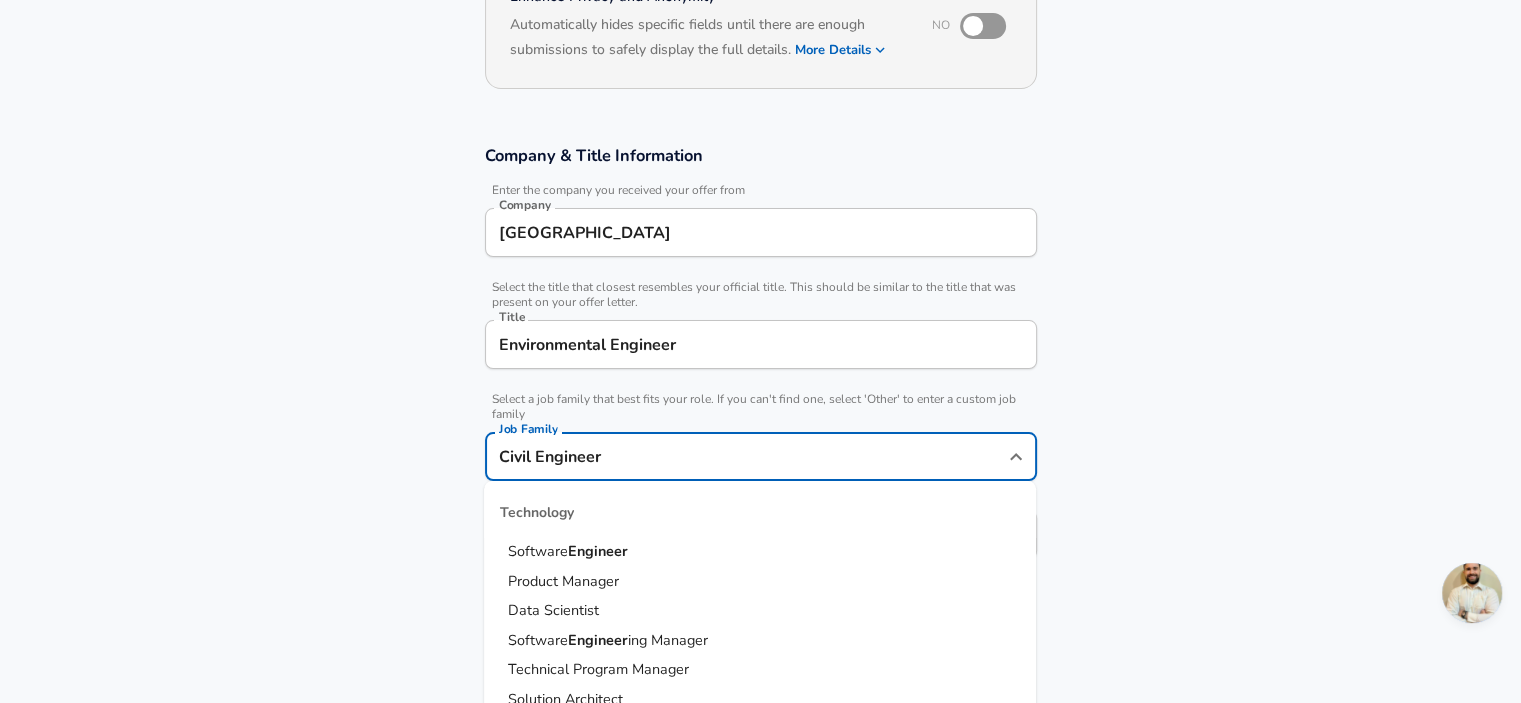 click on "Civil Engineer" at bounding box center (746, 456) 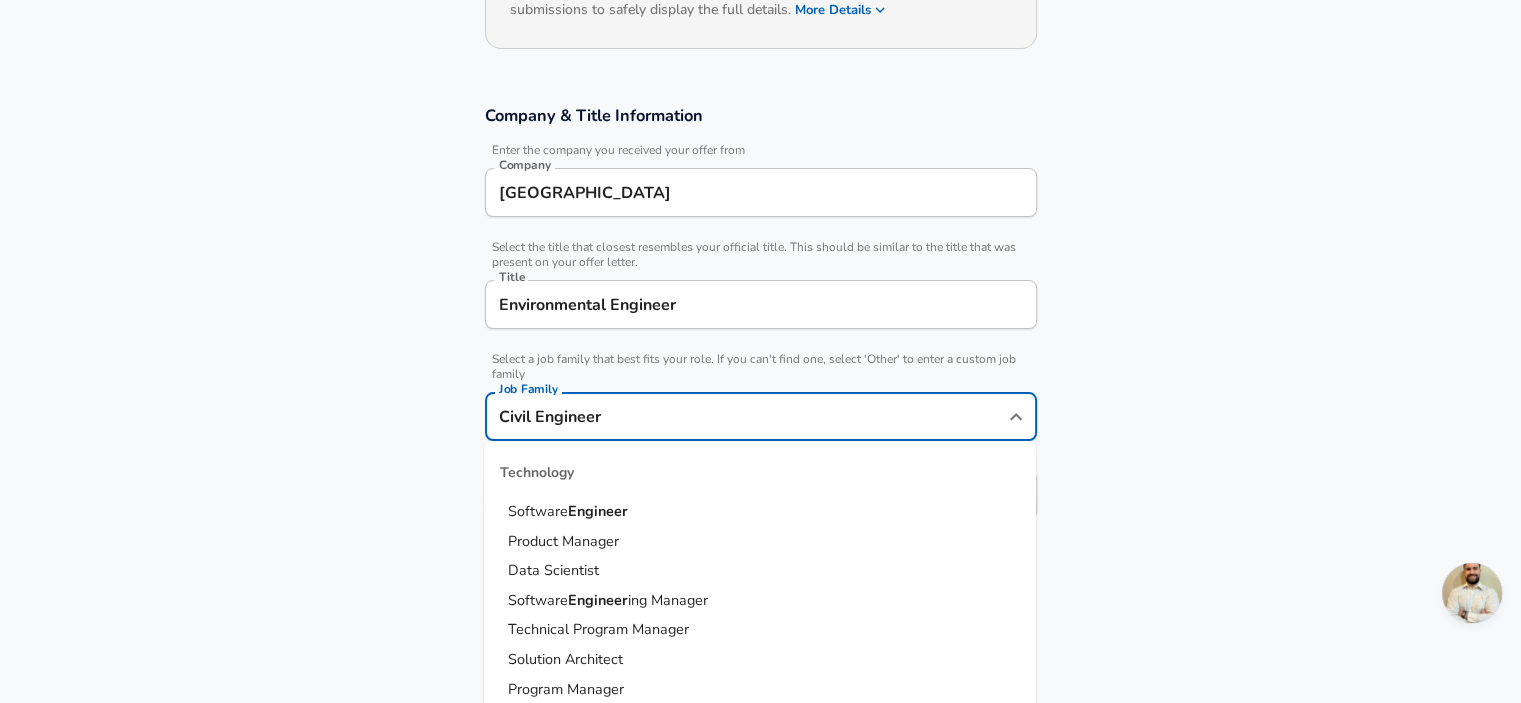 scroll, scrollTop: 179, scrollLeft: 0, axis: vertical 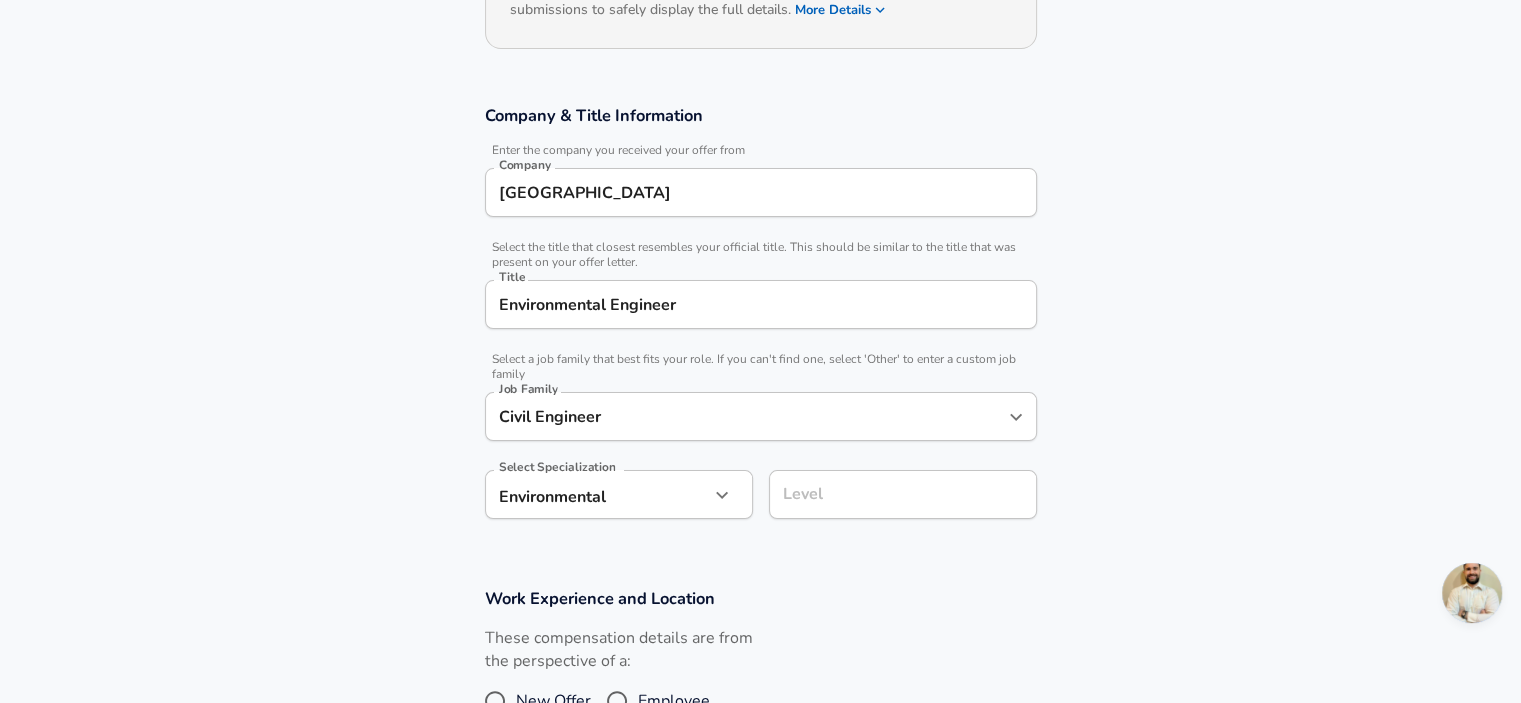 click on "Company & Title Information   Enter the company you received your offer from Company Utrecht University Company   Select the title that closest resembles your official title. This should be similar to the title that was present on your offer letter. Title Environmental Engineer Title   Select a job family that best fits your role. If you can't find one, select 'Other' to enter a custom job family Job Family Civil Engineer Job Family Select Specialization Environmental Environmental Select Specialization Level Level" at bounding box center [760, 322] 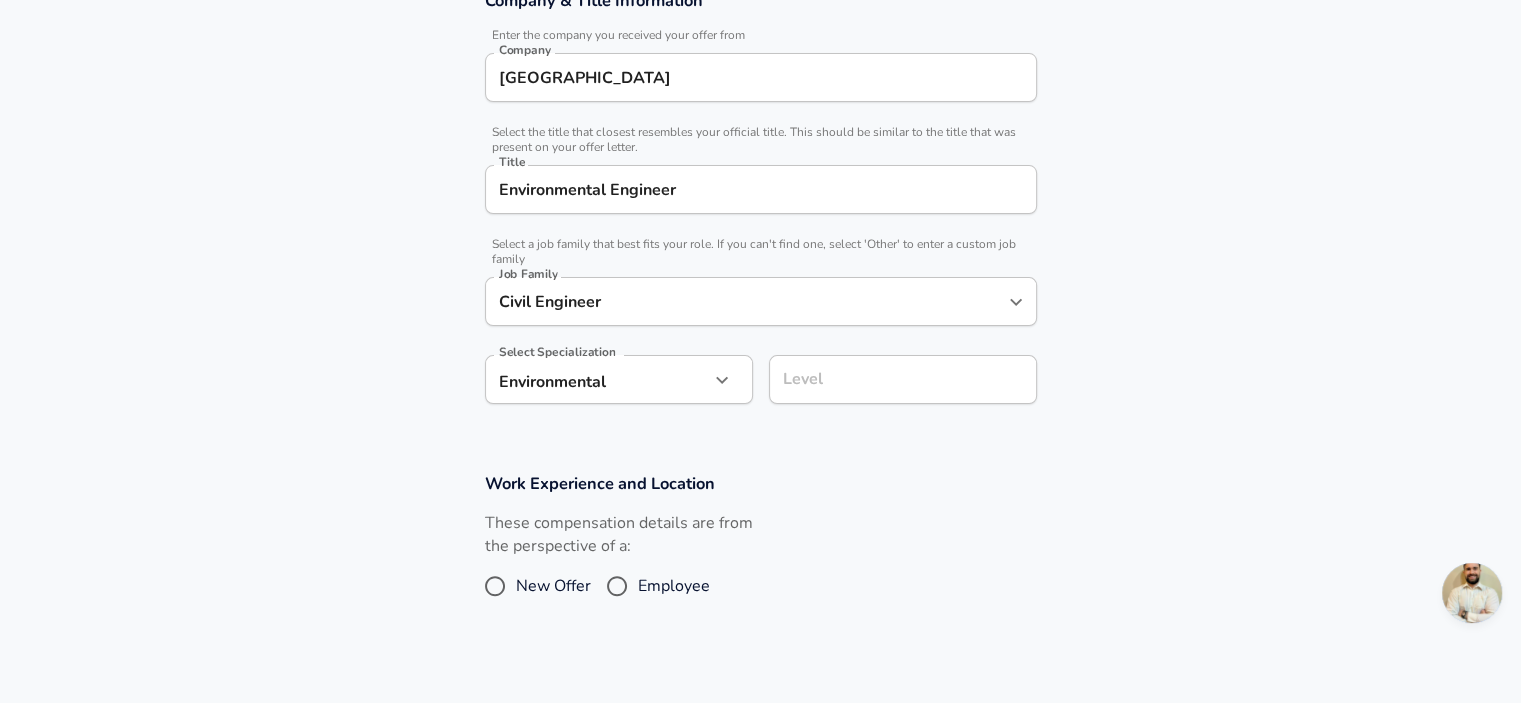 scroll, scrollTop: 391, scrollLeft: 0, axis: vertical 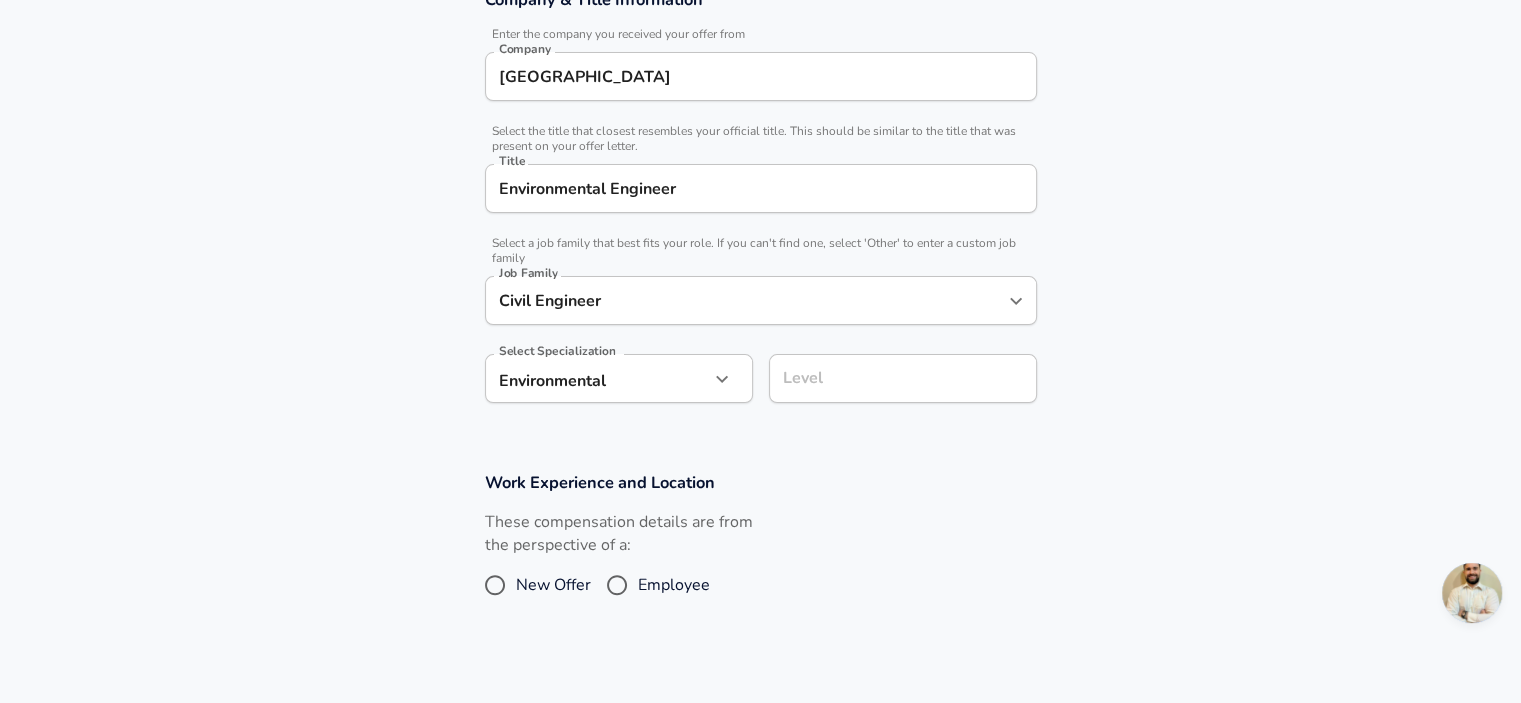 click on "Level" at bounding box center [903, 378] 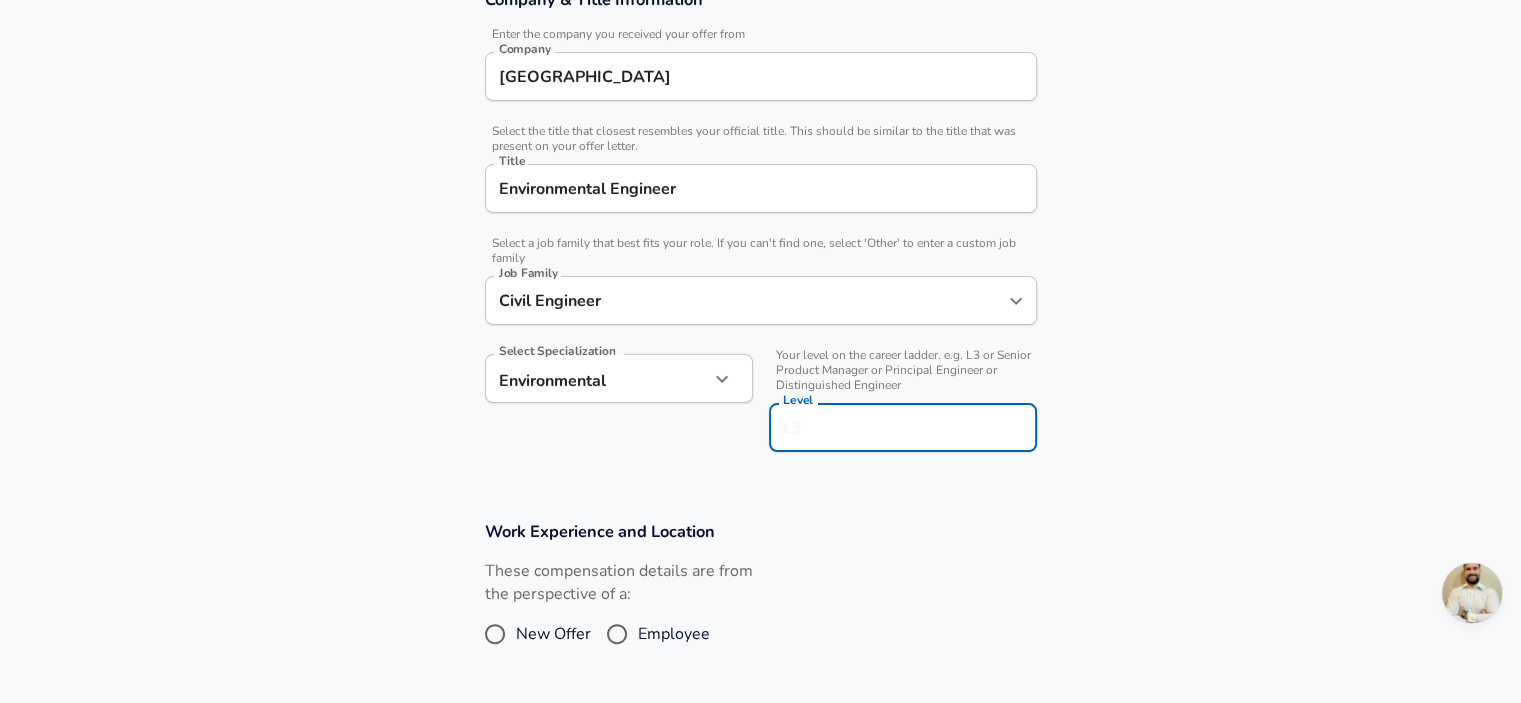 scroll, scrollTop: 431, scrollLeft: 0, axis: vertical 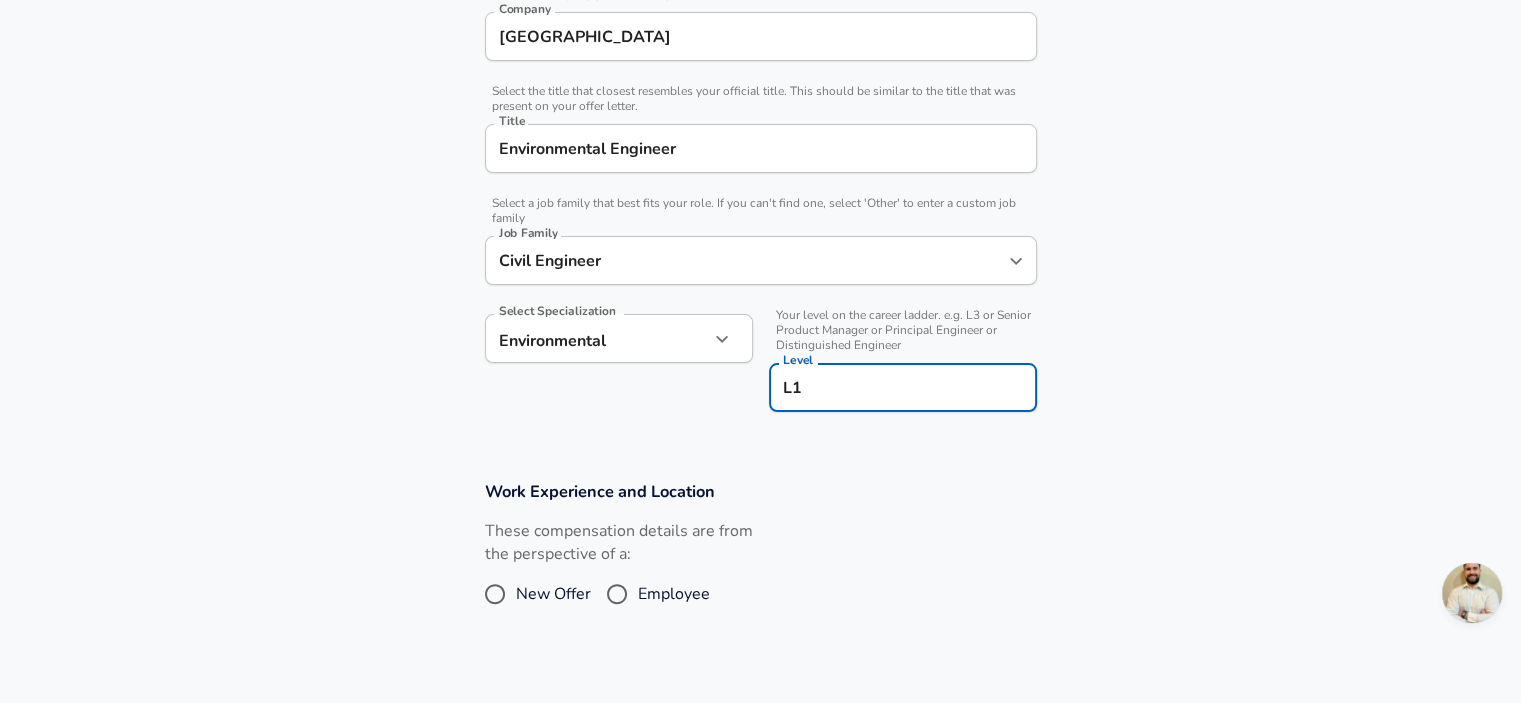 type on "L1" 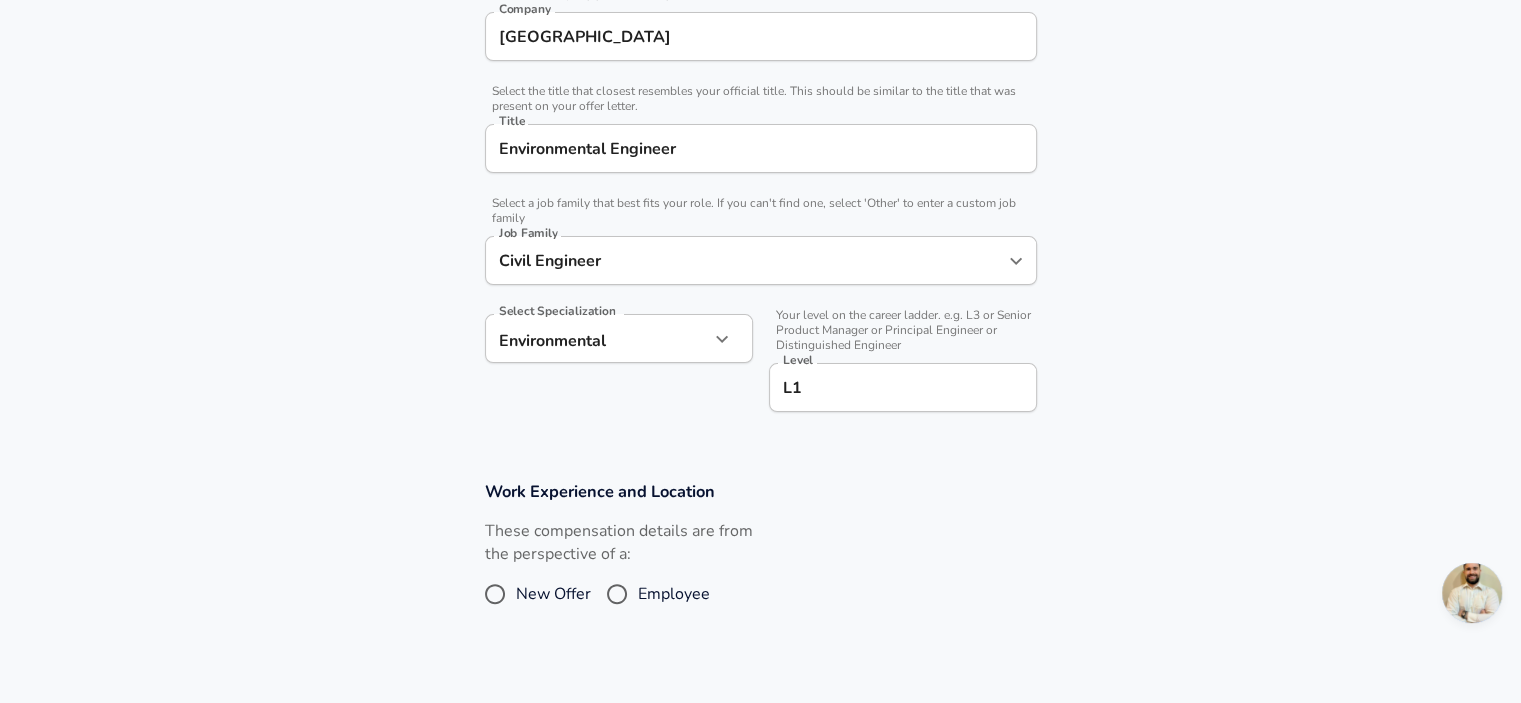 click on "Work Experience and Location These compensation details are from the perspective of a: New Offer Employee" at bounding box center (760, 557) 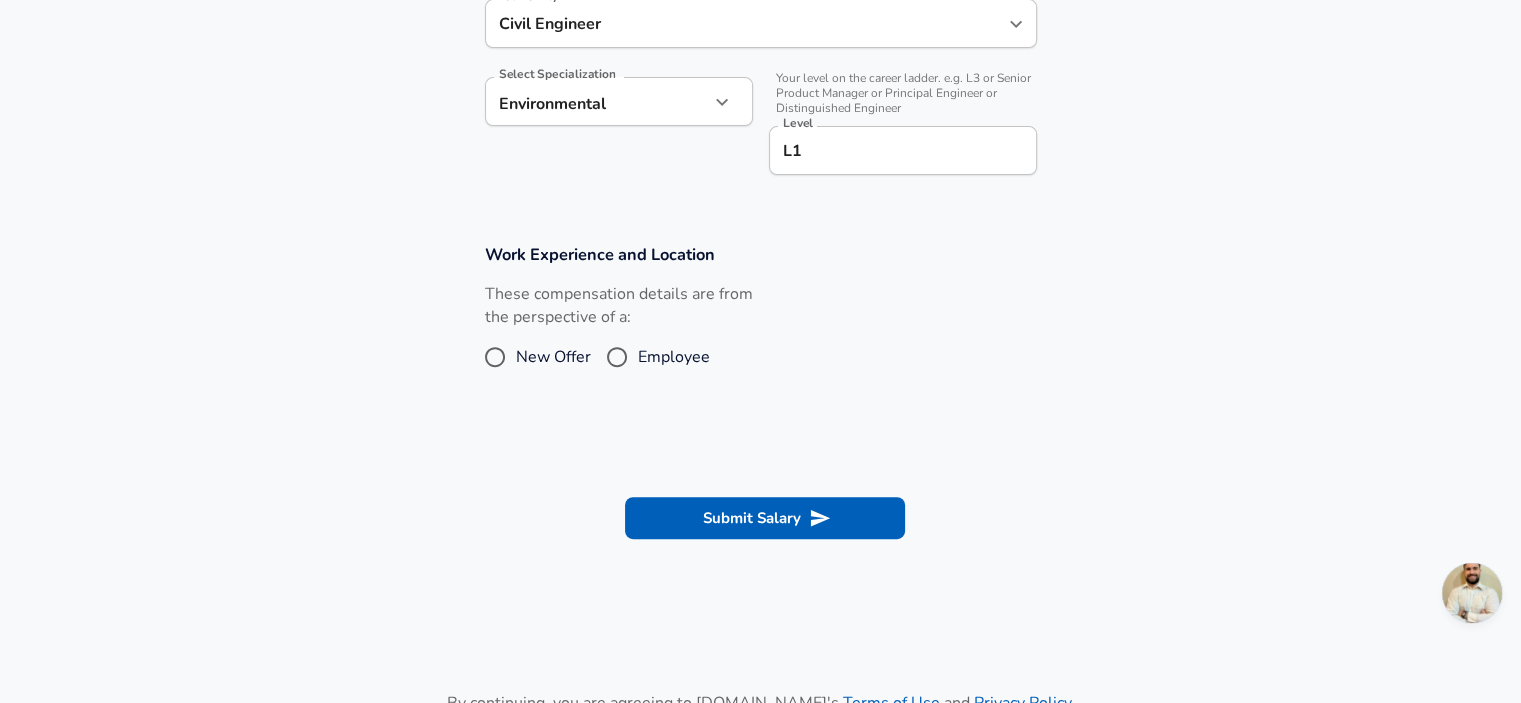 scroll, scrollTop: 672, scrollLeft: 0, axis: vertical 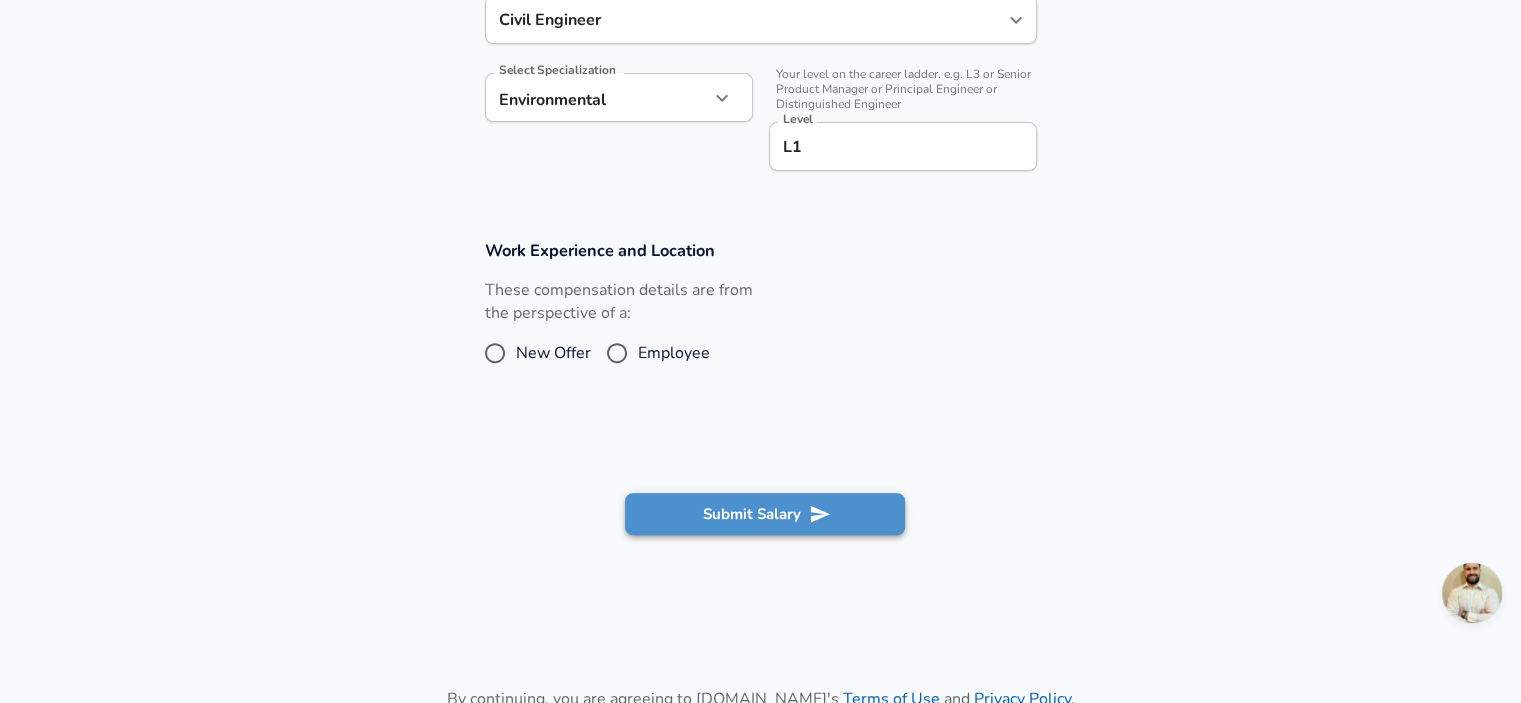 click 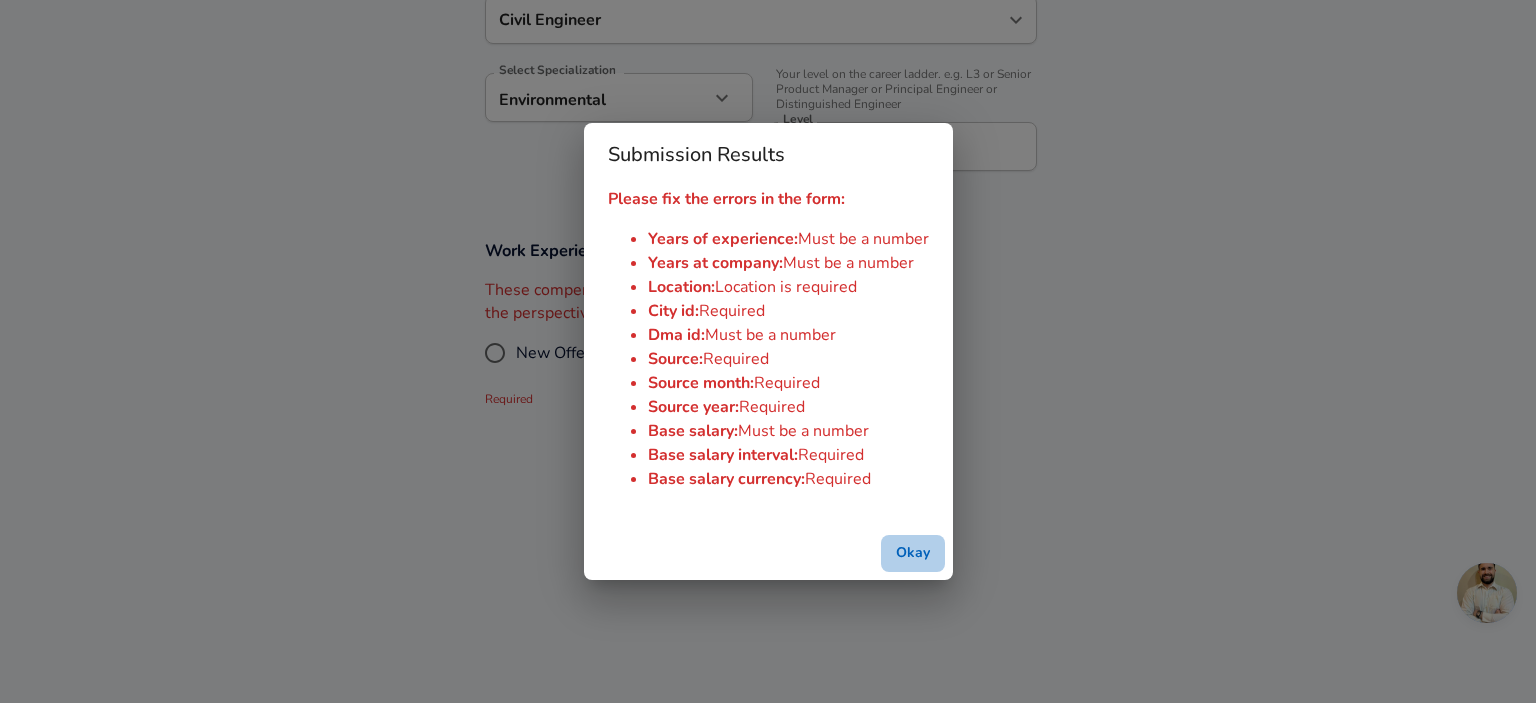 click on "Okay" at bounding box center [913, 553] 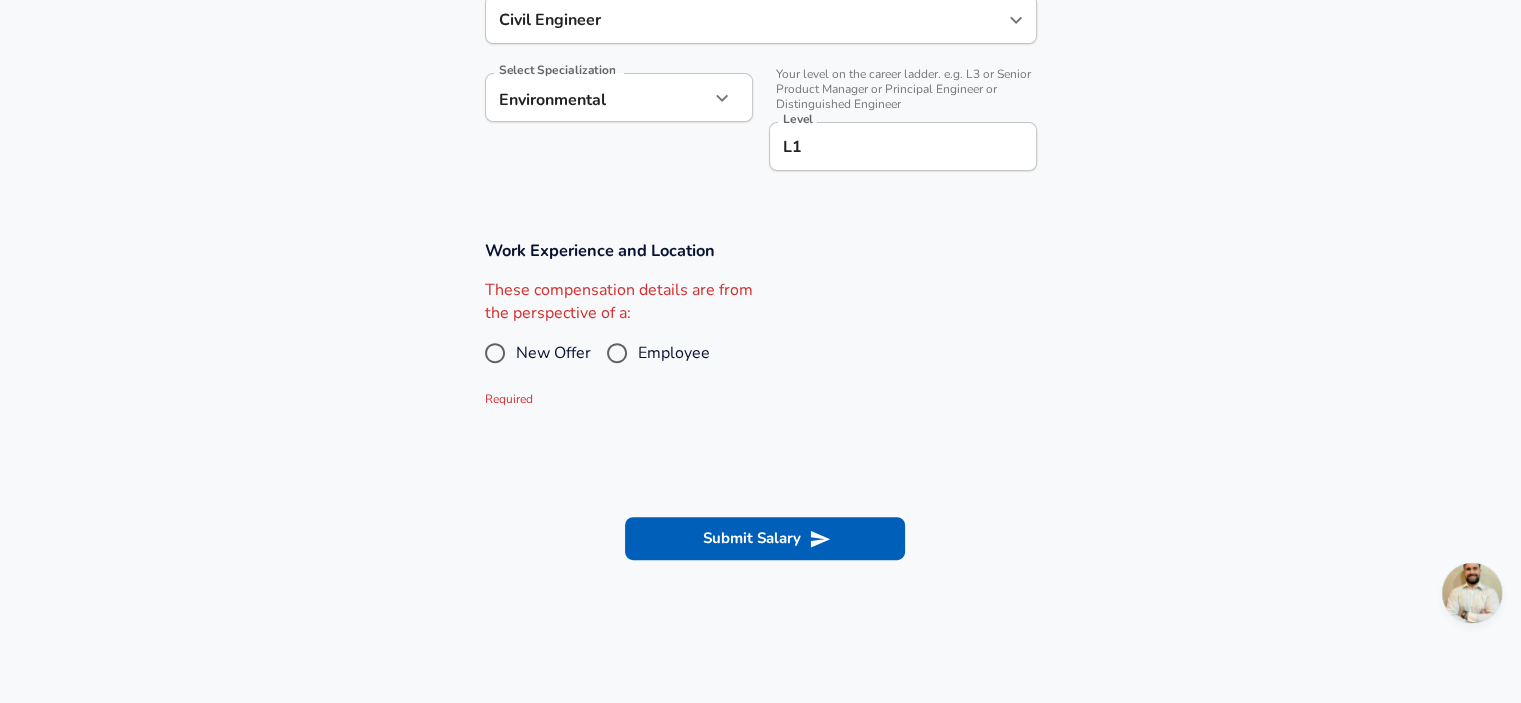 click on "Employee" at bounding box center [674, 353] 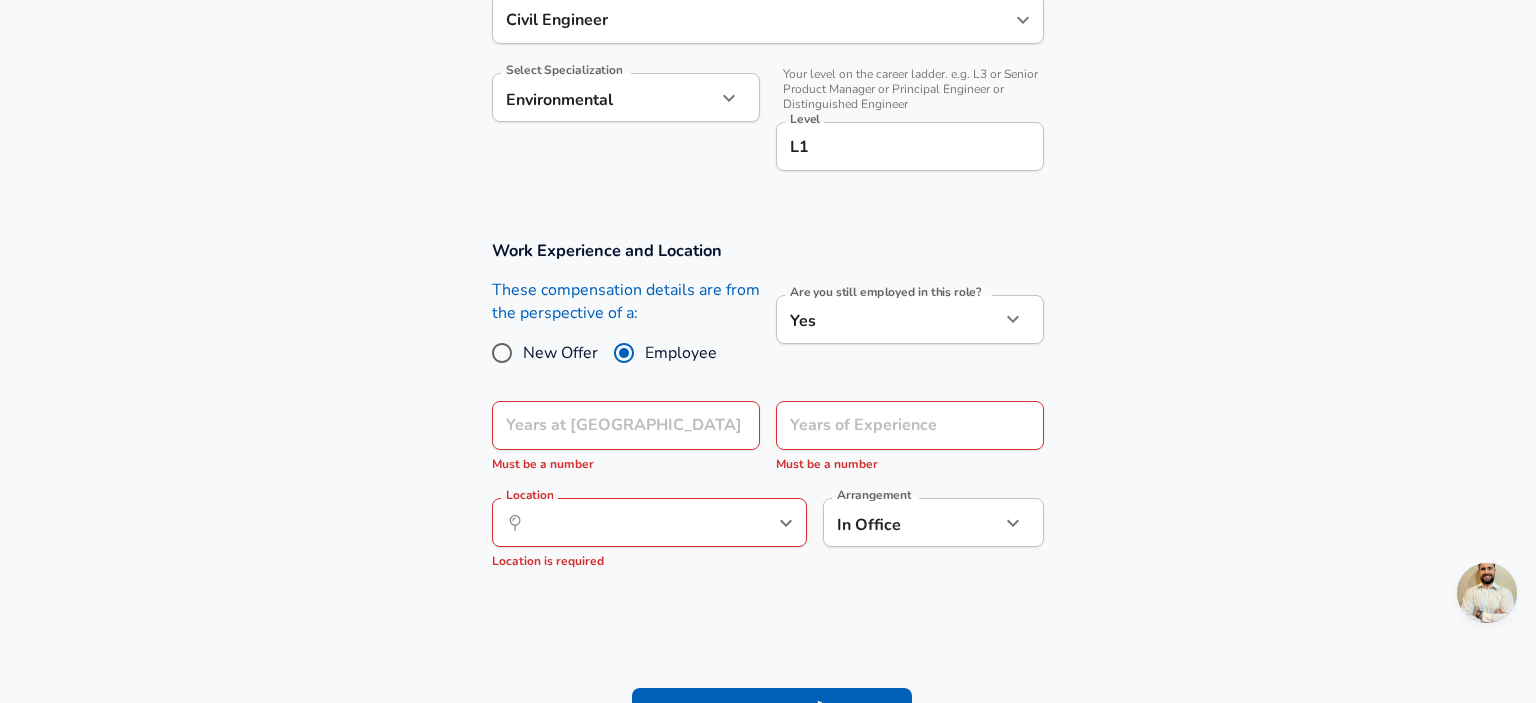 click on "We value your privacy We use cookies to enhance your browsing experience, serve personalized ads or content, and analyze our traffic. By clicking "Accept All", you consent to our use of cookies. Customize    Accept All   Customize Consent Preferences   We use cookies to help you navigate efficiently and perform certain functions. You will find detailed information about all cookies under each consent category below. The cookies that are categorized as "Necessary" are stored on your browser as they are essential for enabling the basic functionalities of the site. ...  Show more Necessary Always Active Necessary cookies are required to enable the basic features of this site, such as providing secure log-in or adjusting your consent preferences. These cookies do not store any personally identifiable data. Cookie _GRECAPTCHA Duration 5 months 27 days Description Google Recaptcha service sets this cookie to identify bots to protect the website against malicious spam attacks. Cookie __stripe_mid Duration 1 year MR" at bounding box center [768, -321] 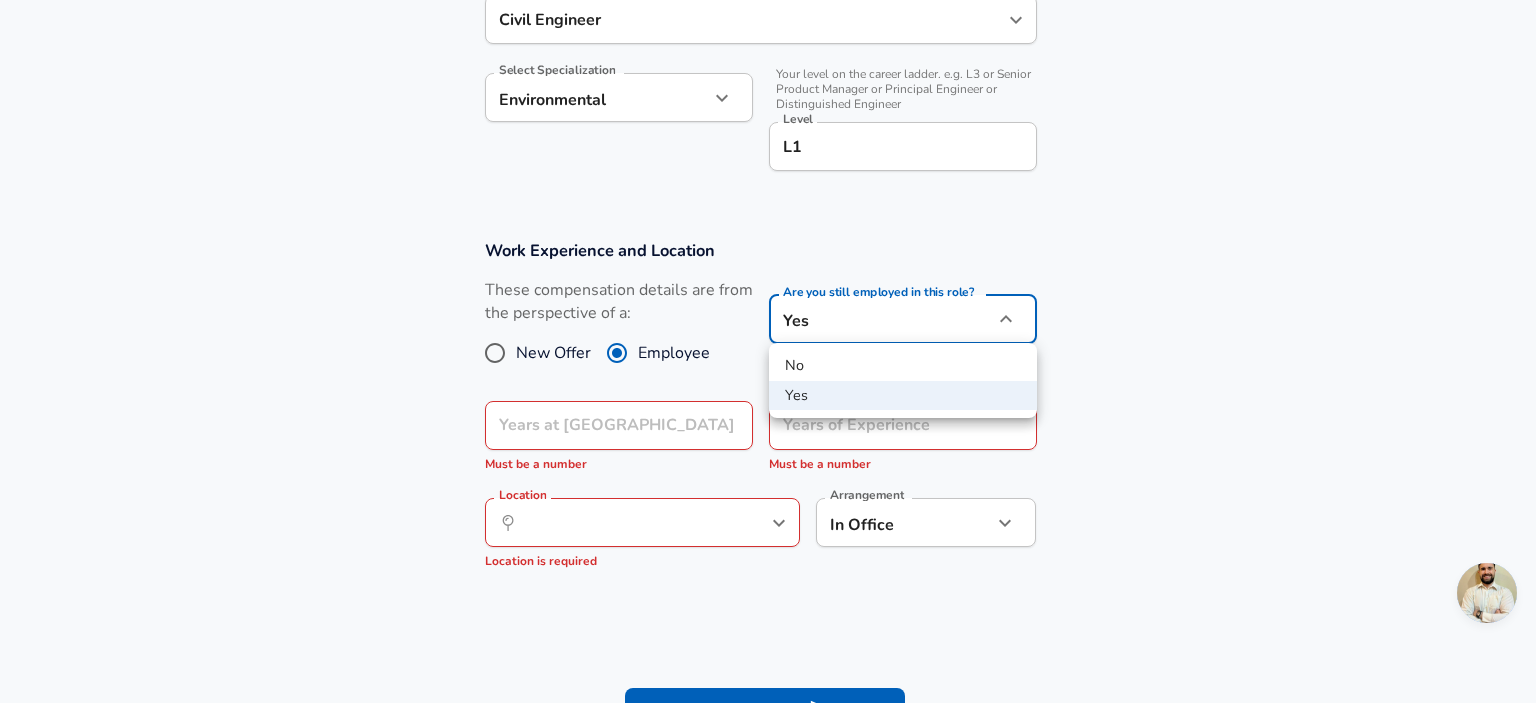 click at bounding box center [768, 351] 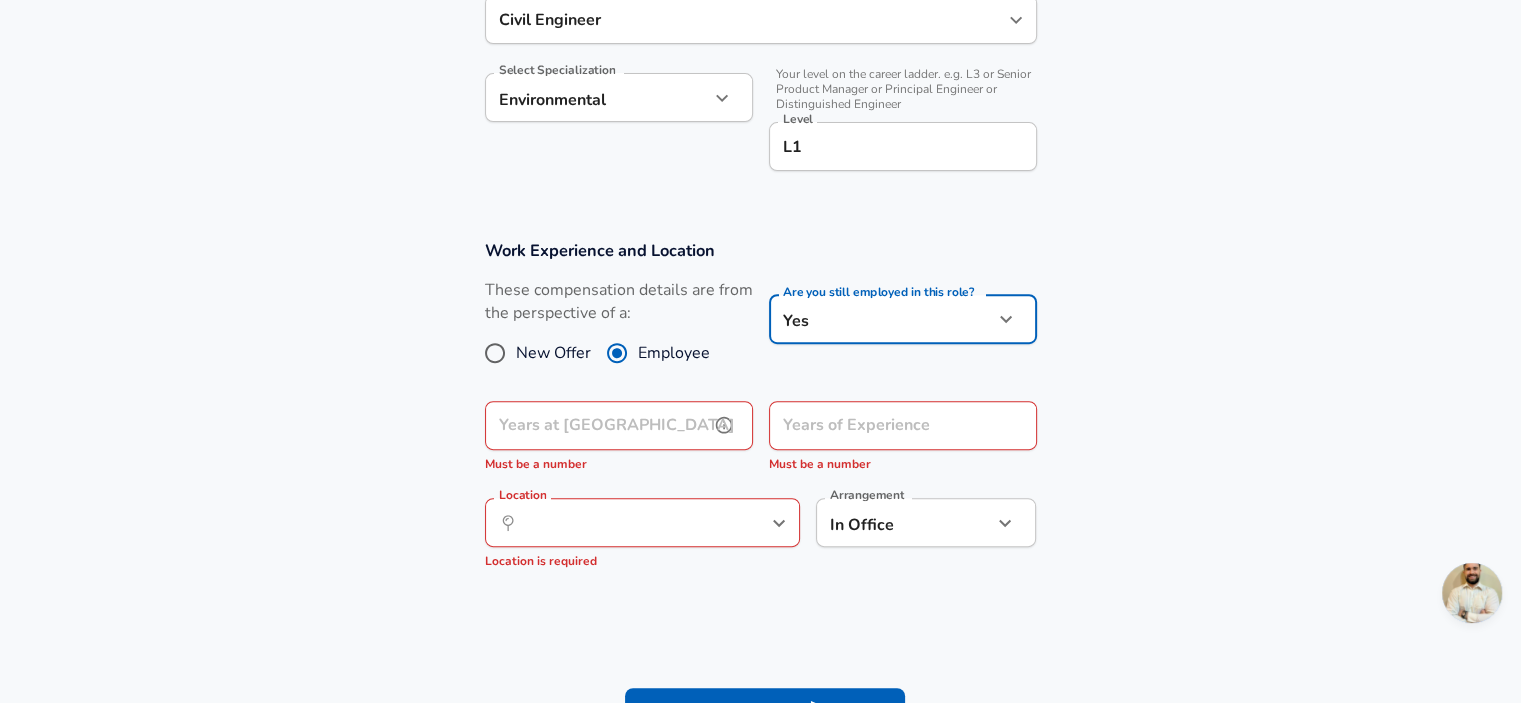 click on "Years at Utrecht University" at bounding box center [597, 425] 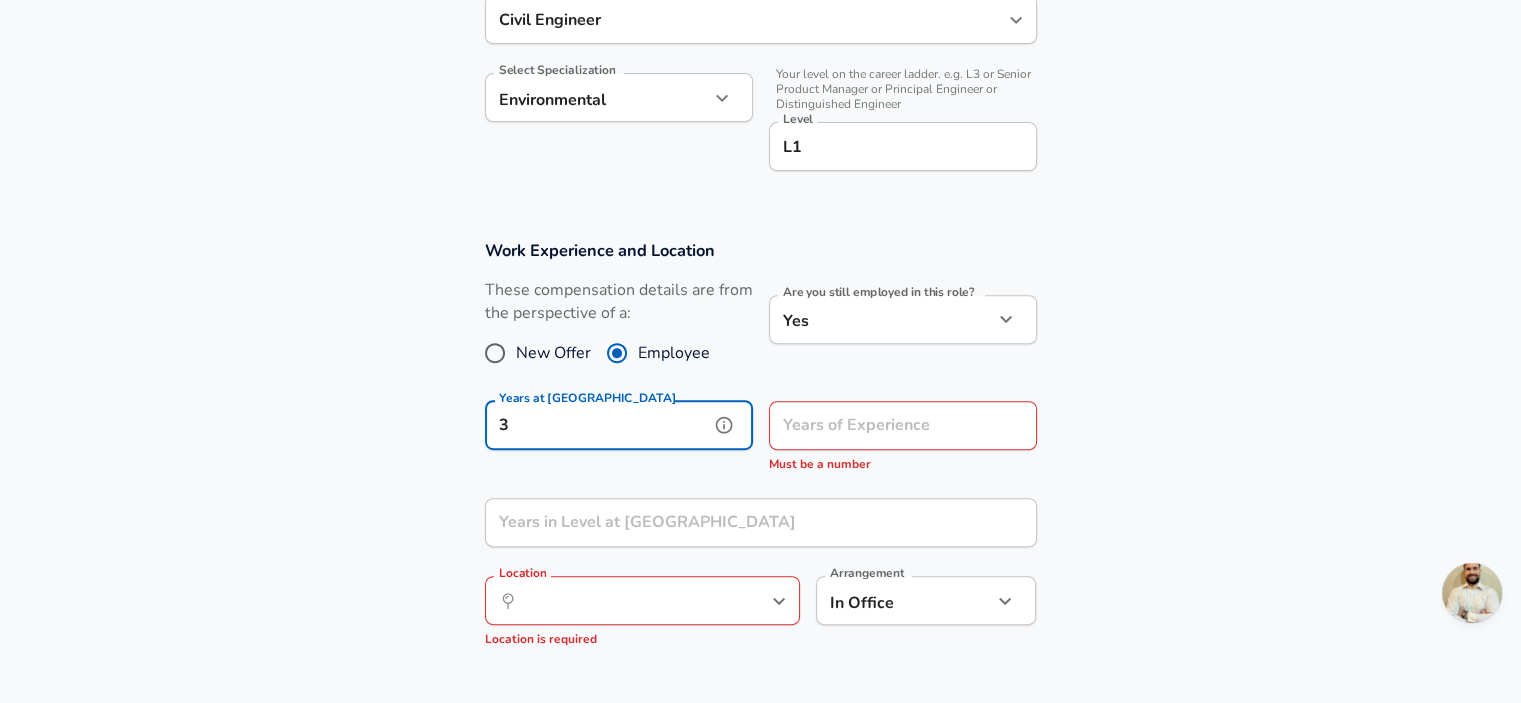 type on "3" 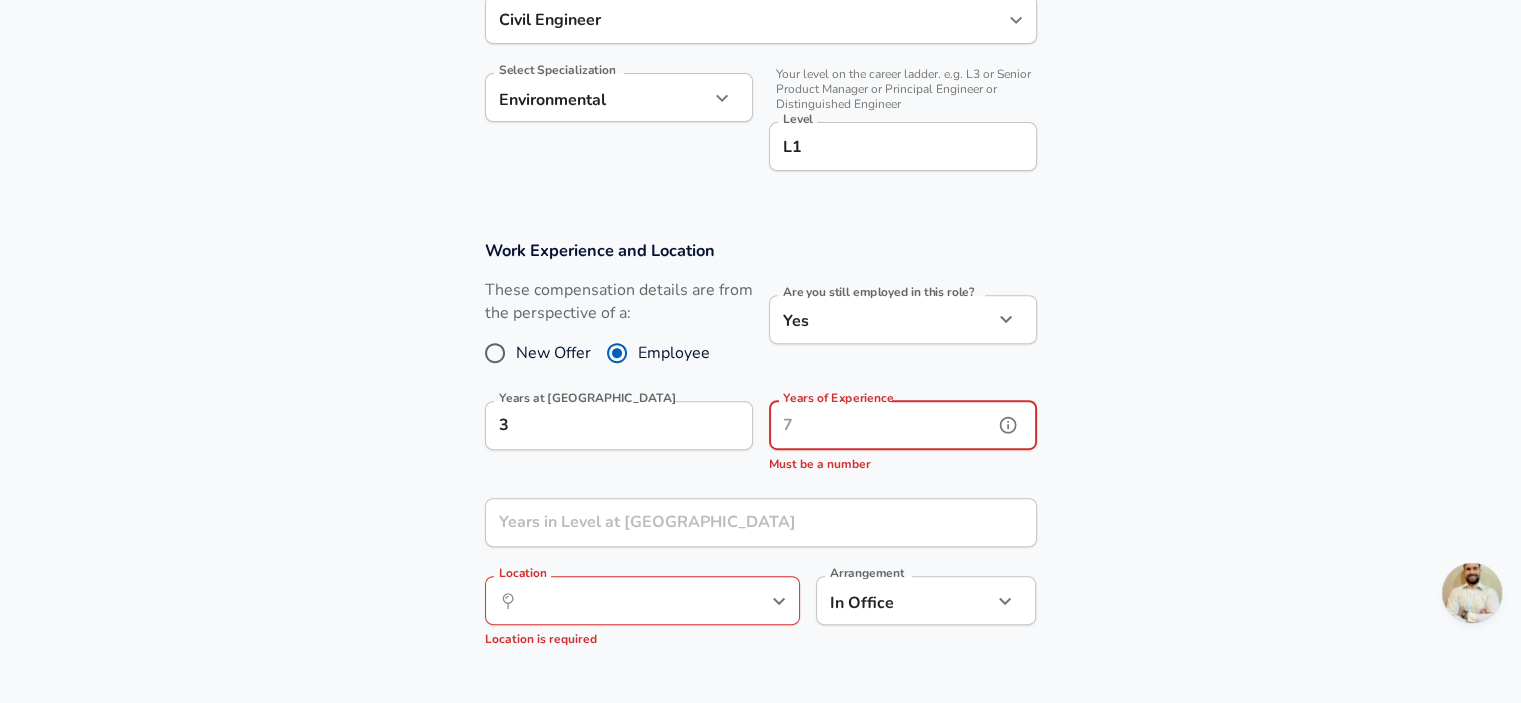 click on "Years of Experience" at bounding box center [881, 425] 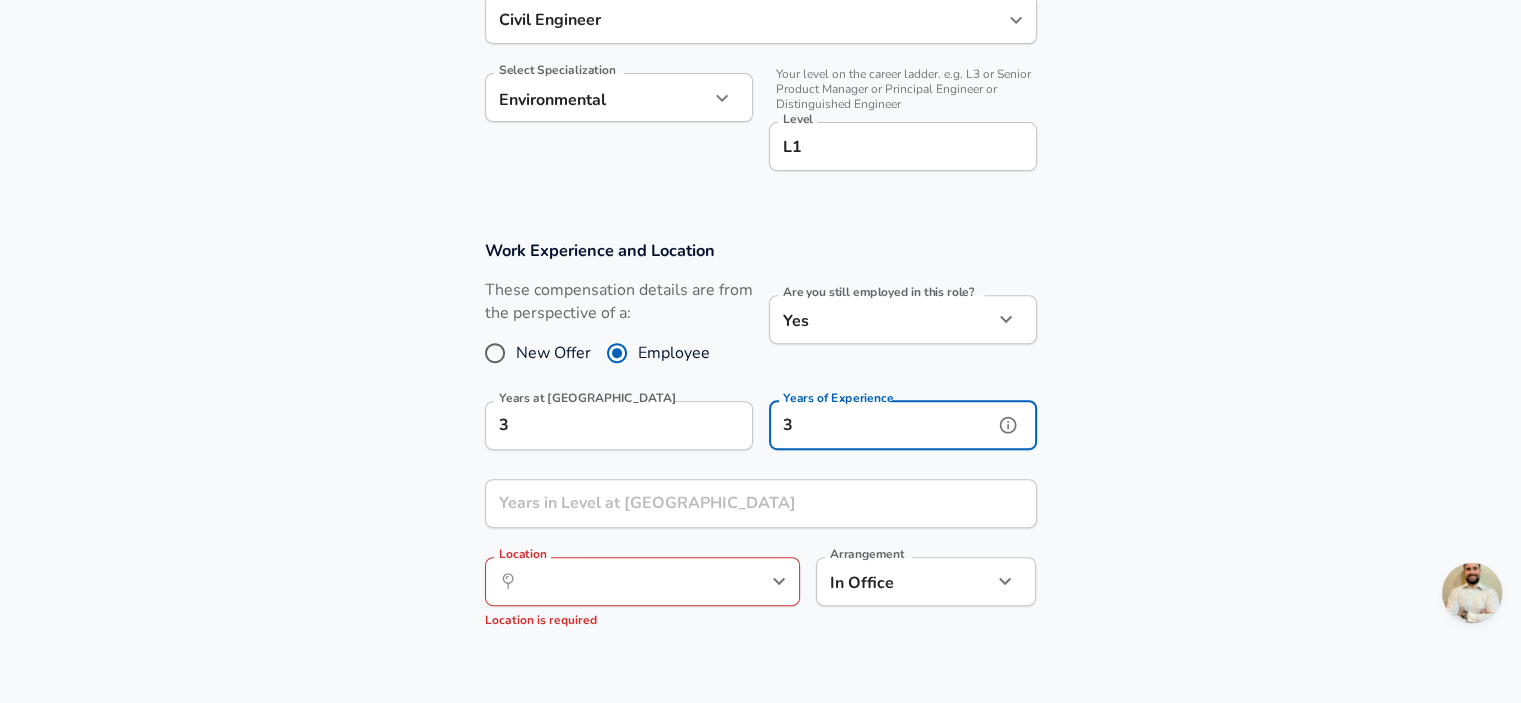 type on "3" 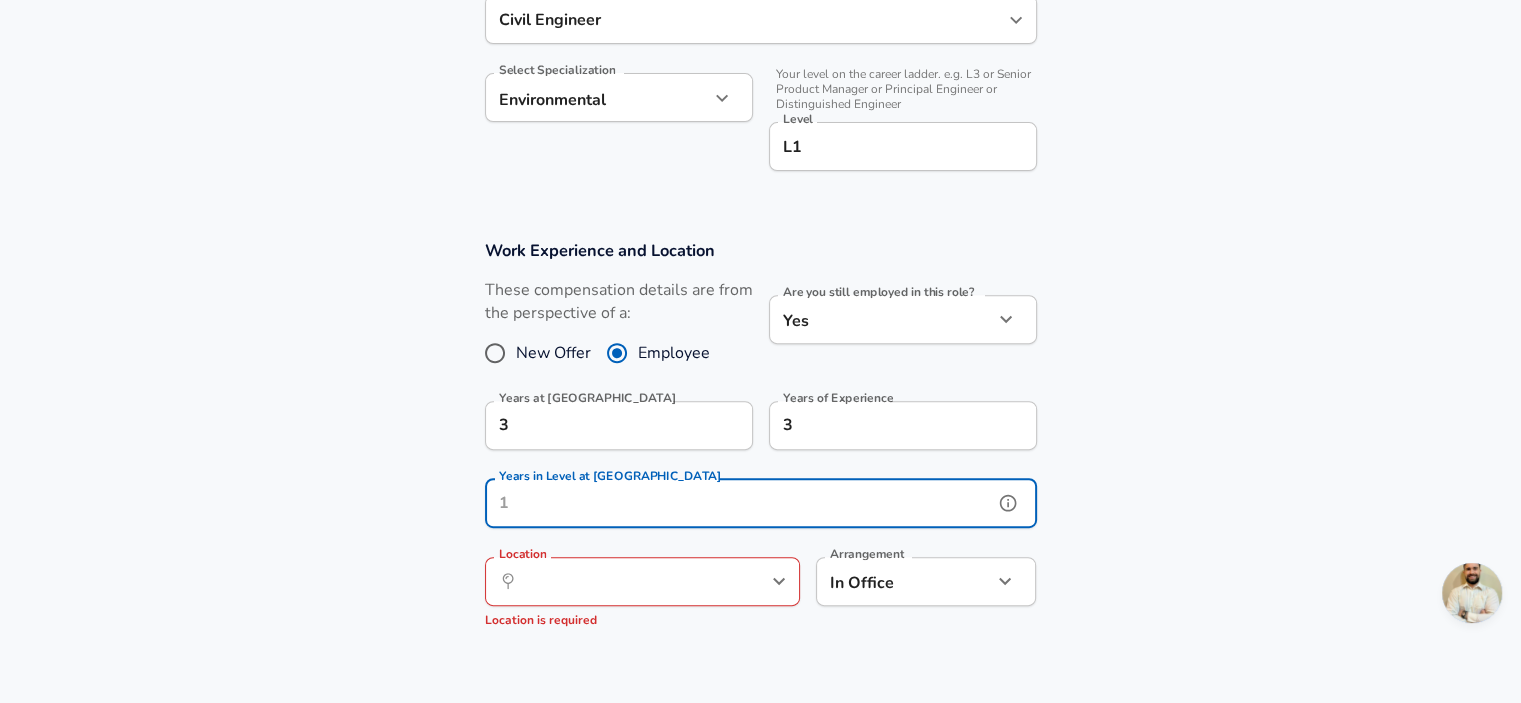 click on "Years in Level at Utrecht University" at bounding box center (739, 503) 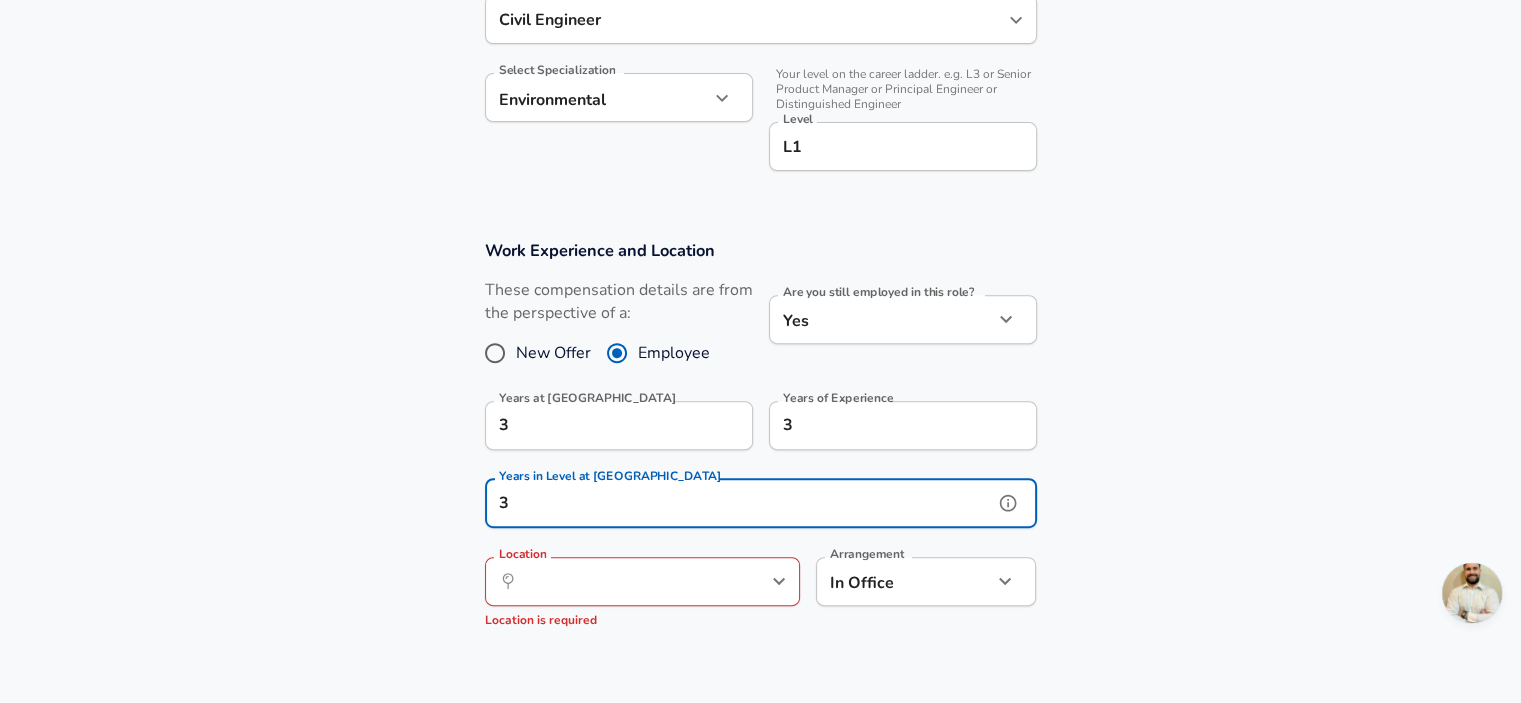 type on "3" 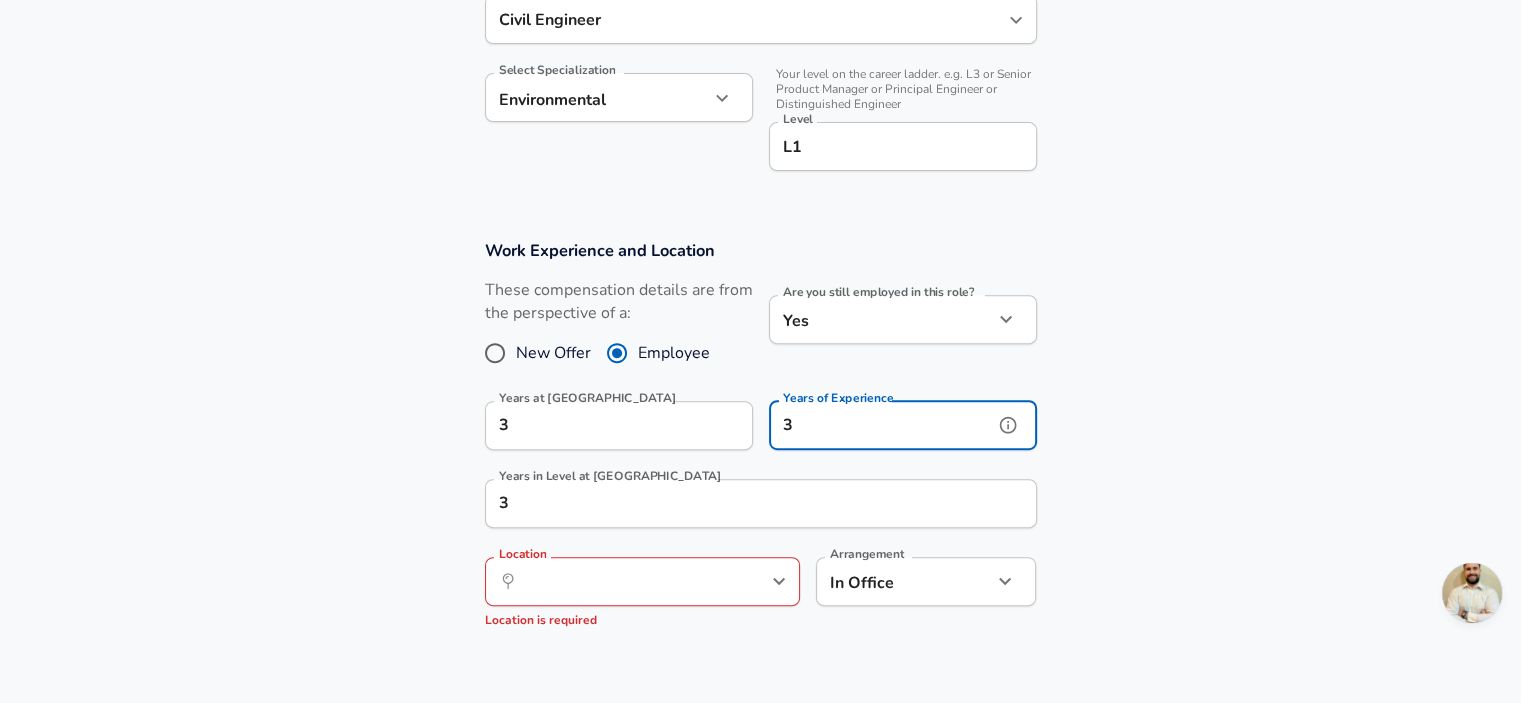 drag, startPoint x: 844, startPoint y: 427, endPoint x: 760, endPoint y: 425, distance: 84.0238 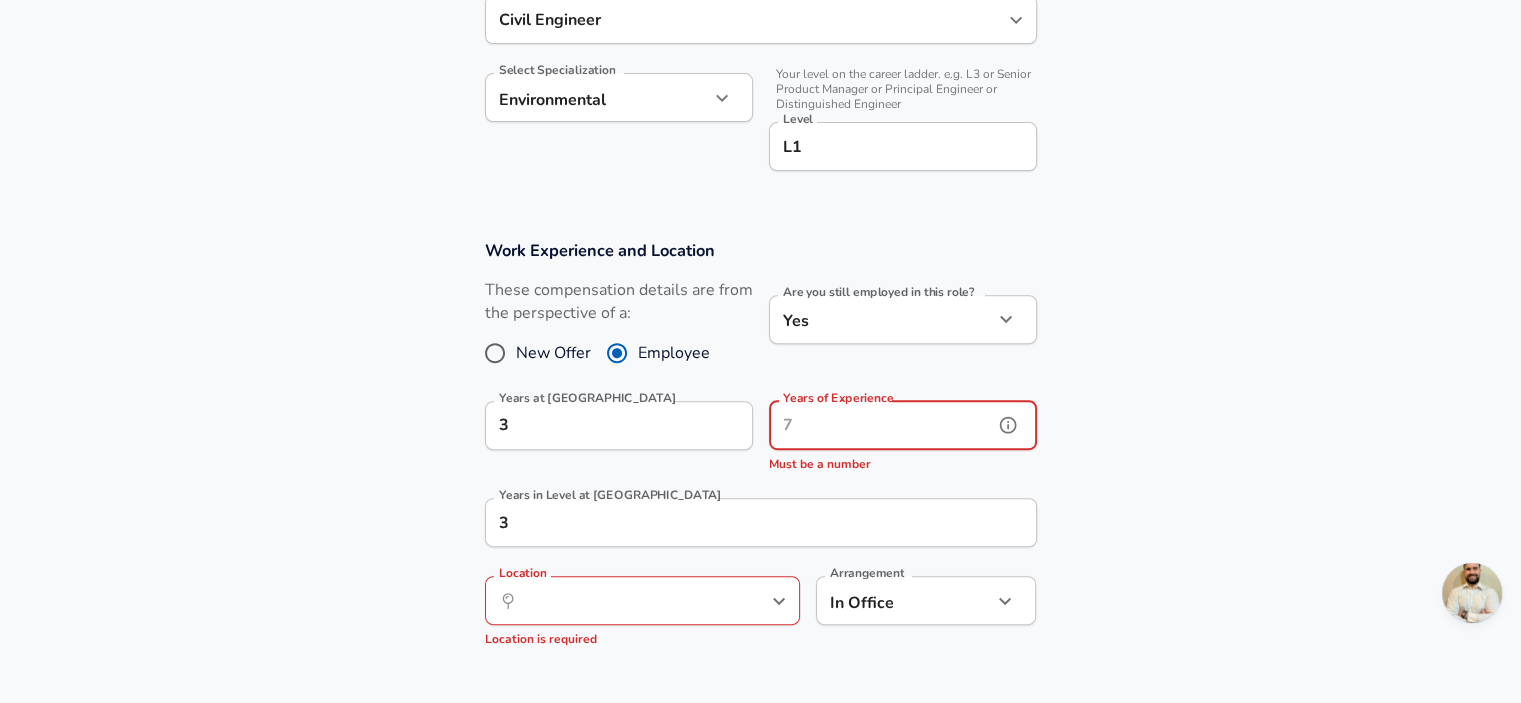 type on "3" 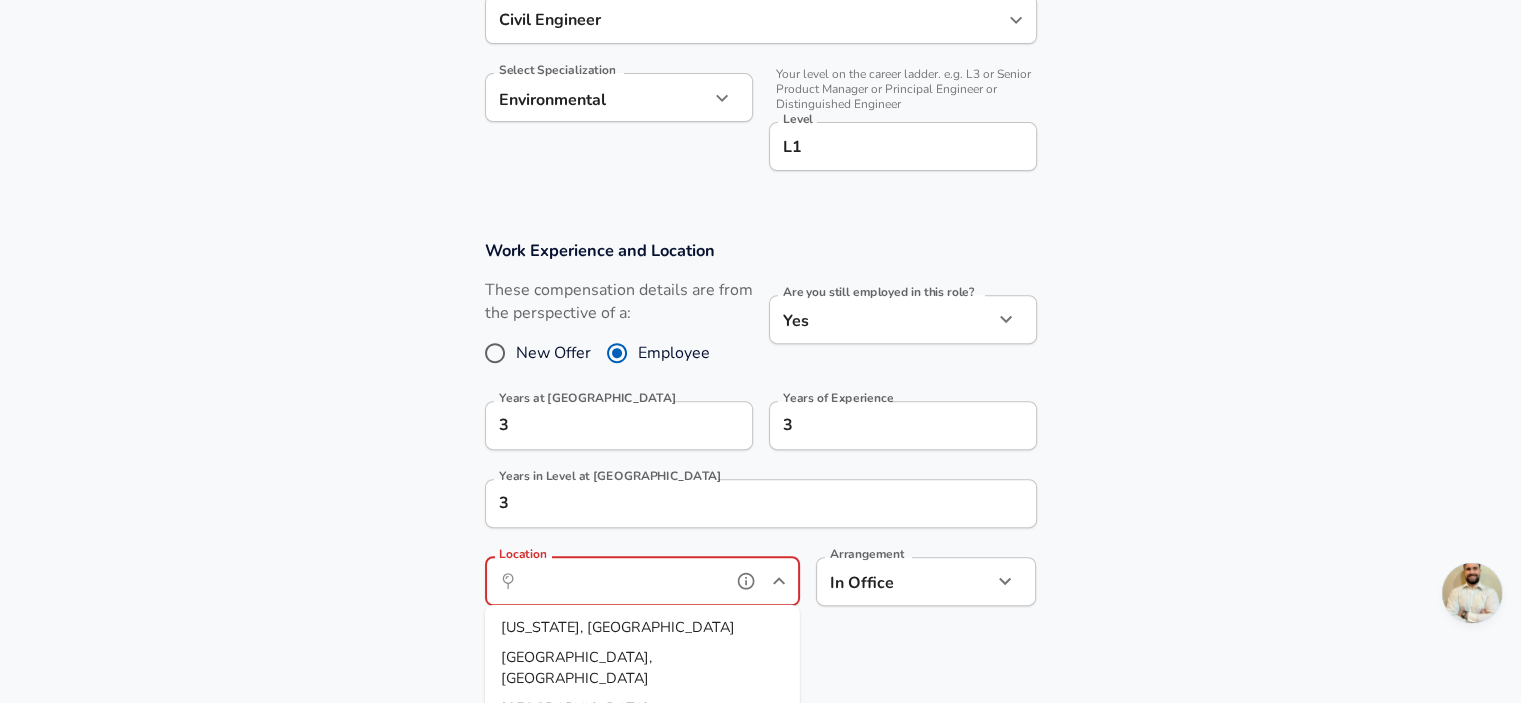 click on "Location" at bounding box center [620, 581] 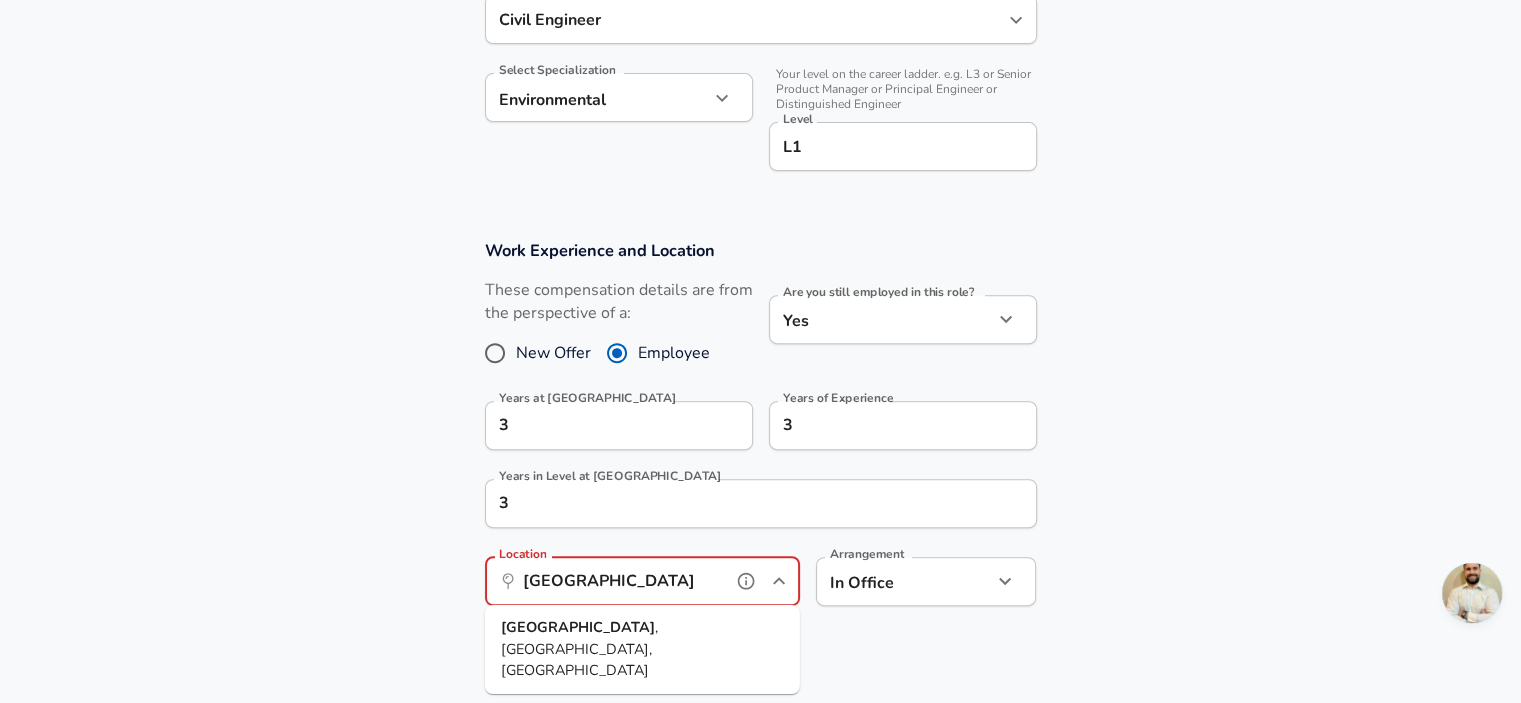 click on ", UT, Netherlands" at bounding box center [579, 648] 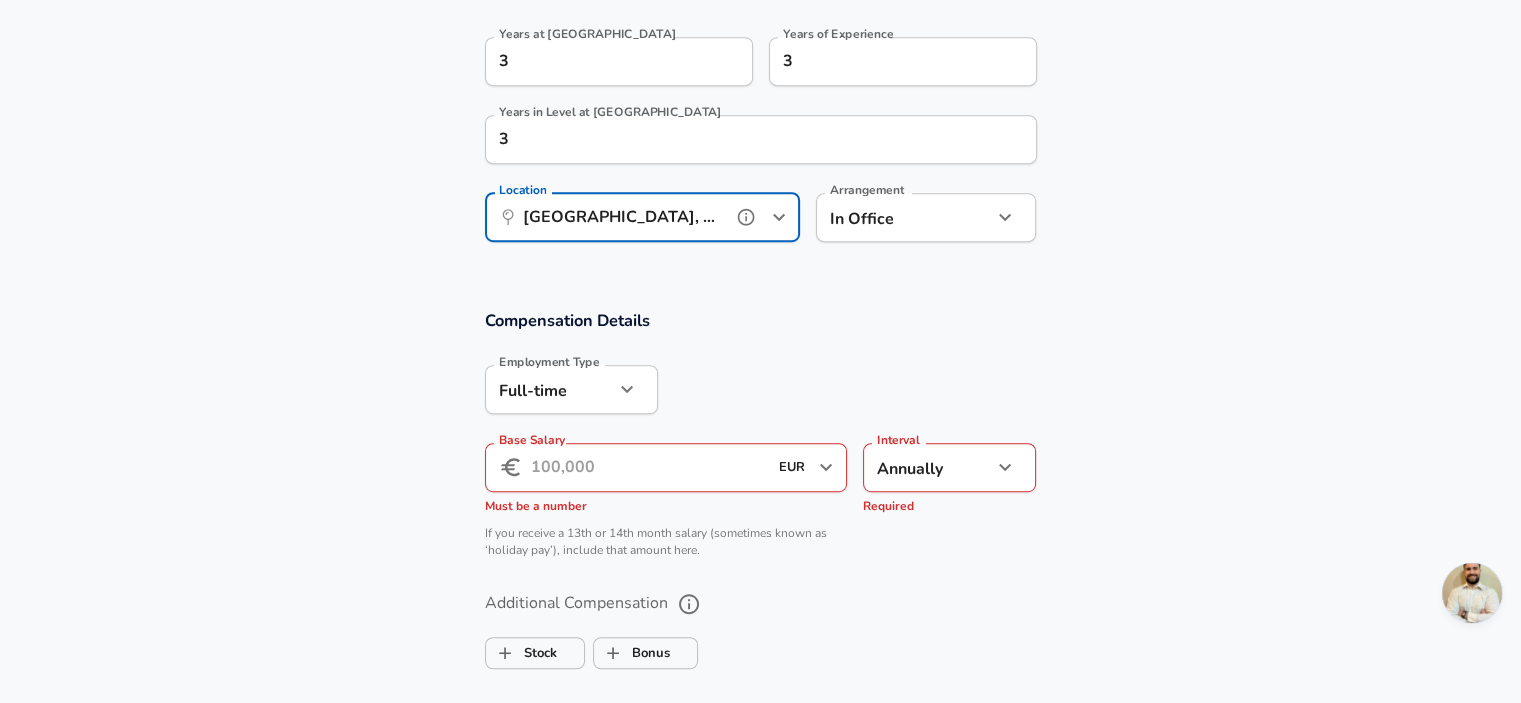 scroll, scrollTop: 1046, scrollLeft: 0, axis: vertical 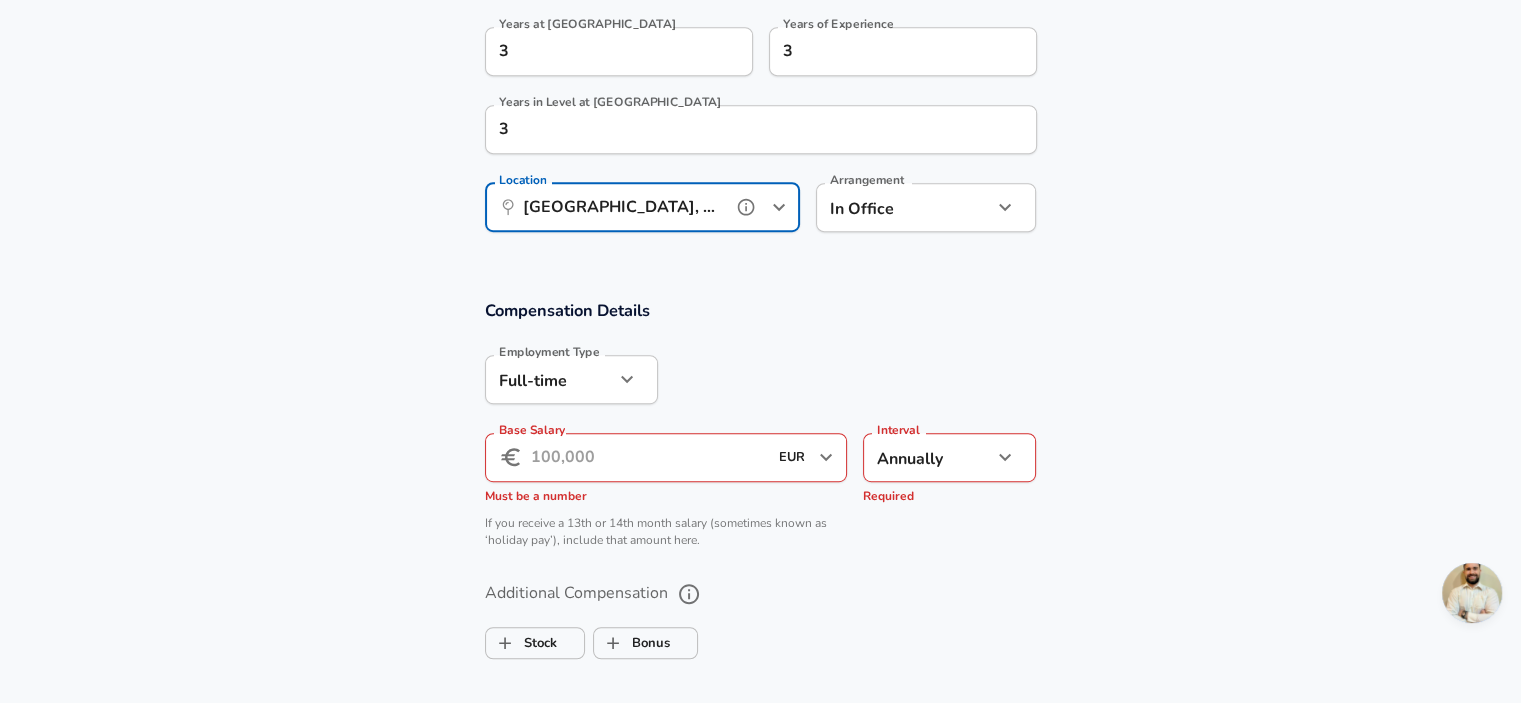 type on "Utrecht, UT, Netherlands" 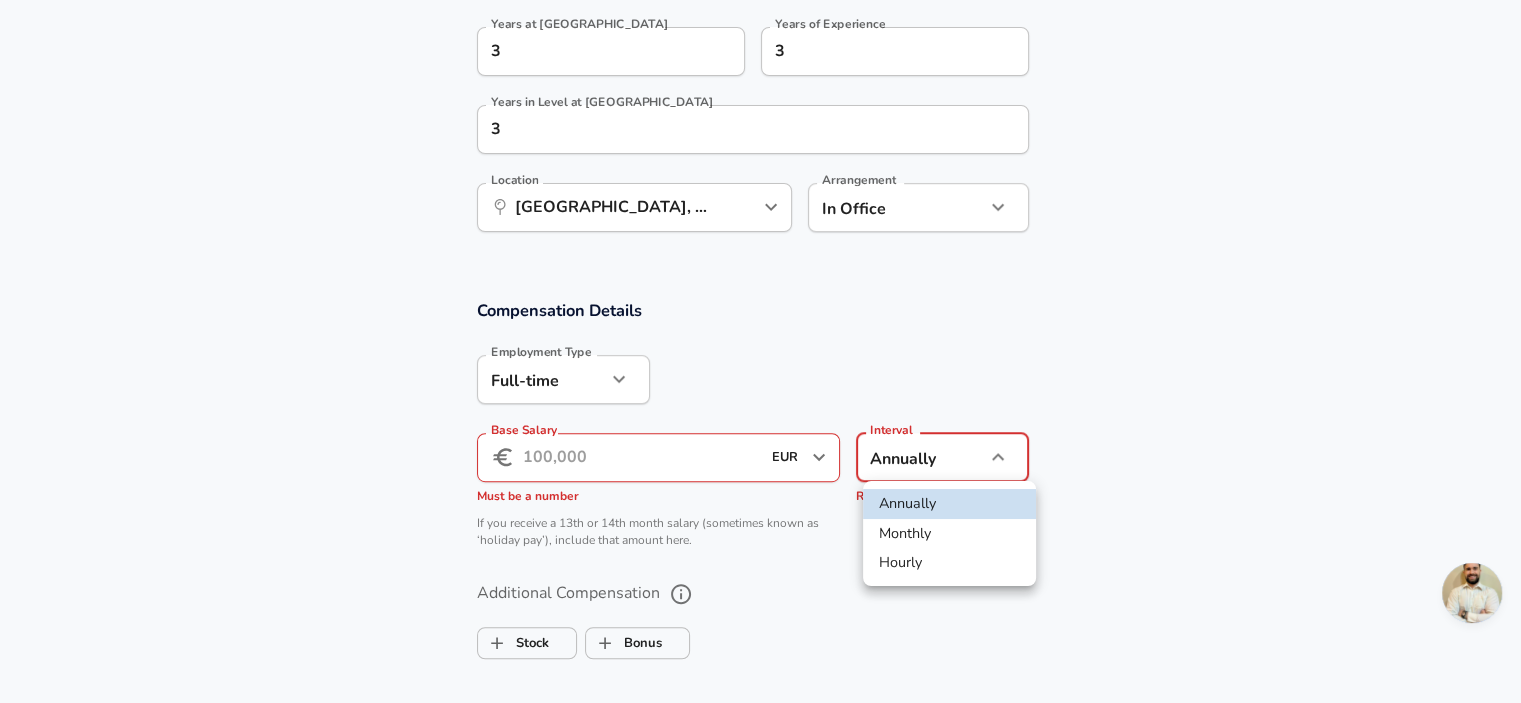 click on "We value your privacy We use cookies to enhance your browsing experience, serve personalized ads or content, and analyze our traffic. By clicking "Accept All", you consent to our use of cookies. Customize    Accept All   Customize Consent Preferences   We use cookies to help you navigate efficiently and perform certain functions. You will find detailed information about all cookies under each consent category below. The cookies that are categorized as "Necessary" are stored on your browser as they are essential for enabling the basic functionalities of the site. ...  Show more Necessary Always Active Necessary cookies are required to enable the basic features of this site, such as providing secure log-in or adjusting your consent preferences. These cookies do not store any personally identifiable data. Cookie _GRECAPTCHA Duration 5 months 27 days Description Google Recaptcha service sets this cookie to identify bots to protect the website against malicious spam attacks. Cookie __stripe_mid Duration 1 year MR" at bounding box center [760, -695] 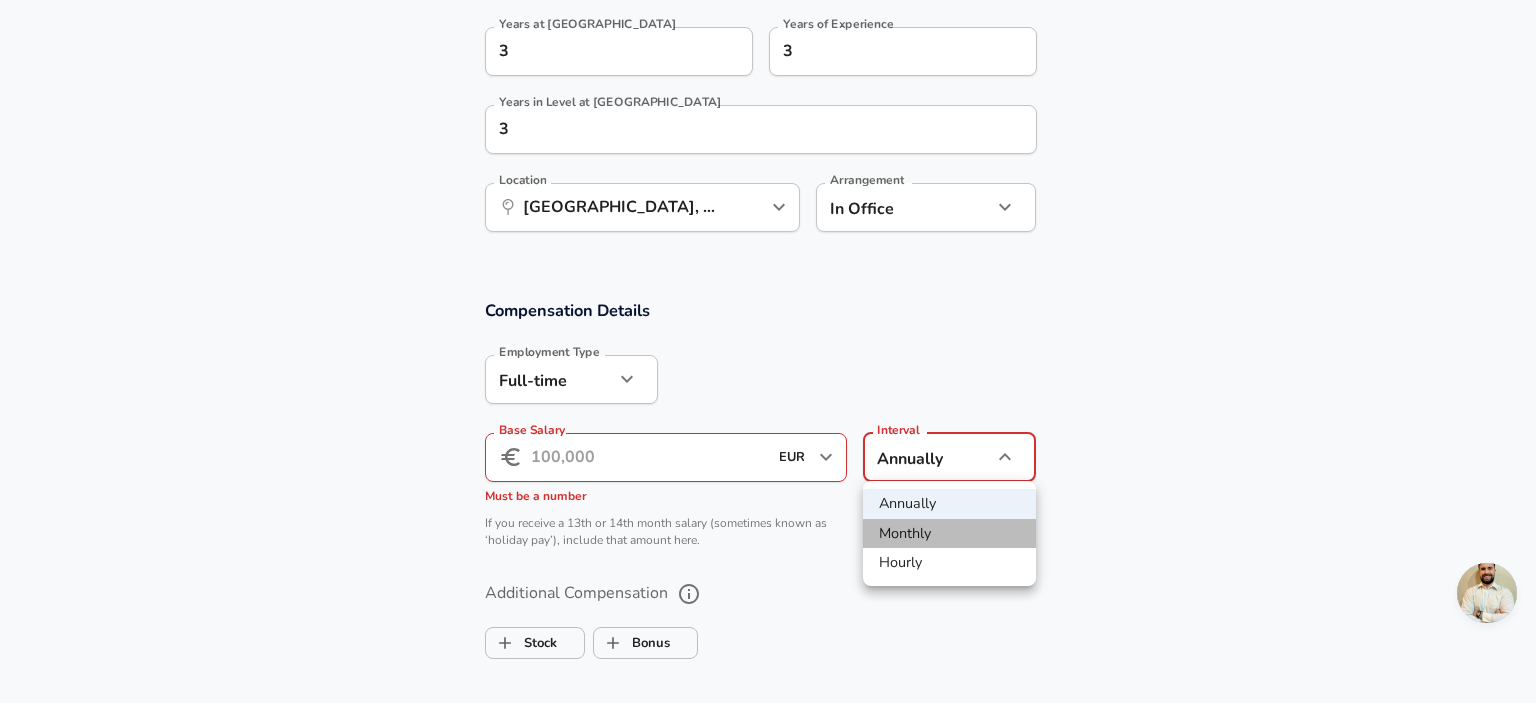 click on "Monthly" at bounding box center (949, 534) 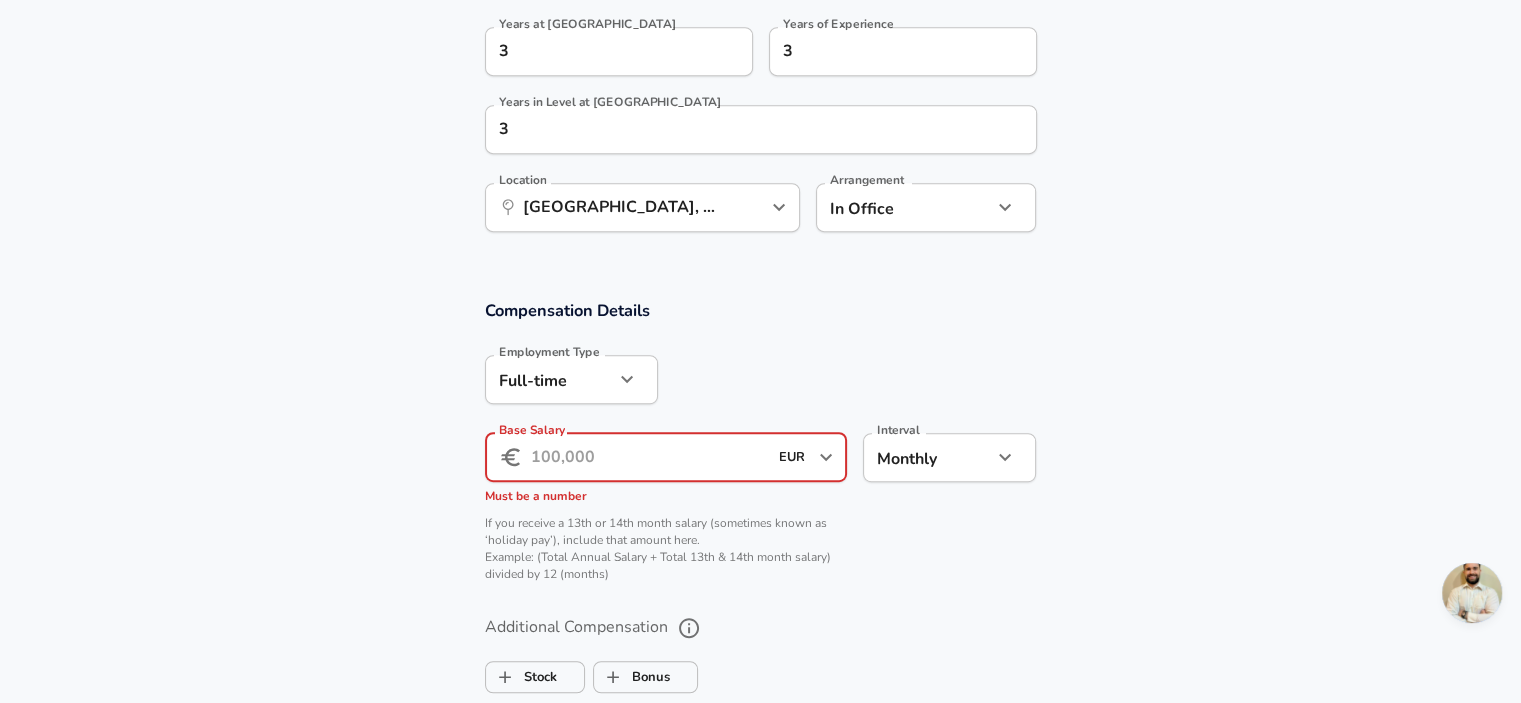 click on "Base Salary" at bounding box center [649, 457] 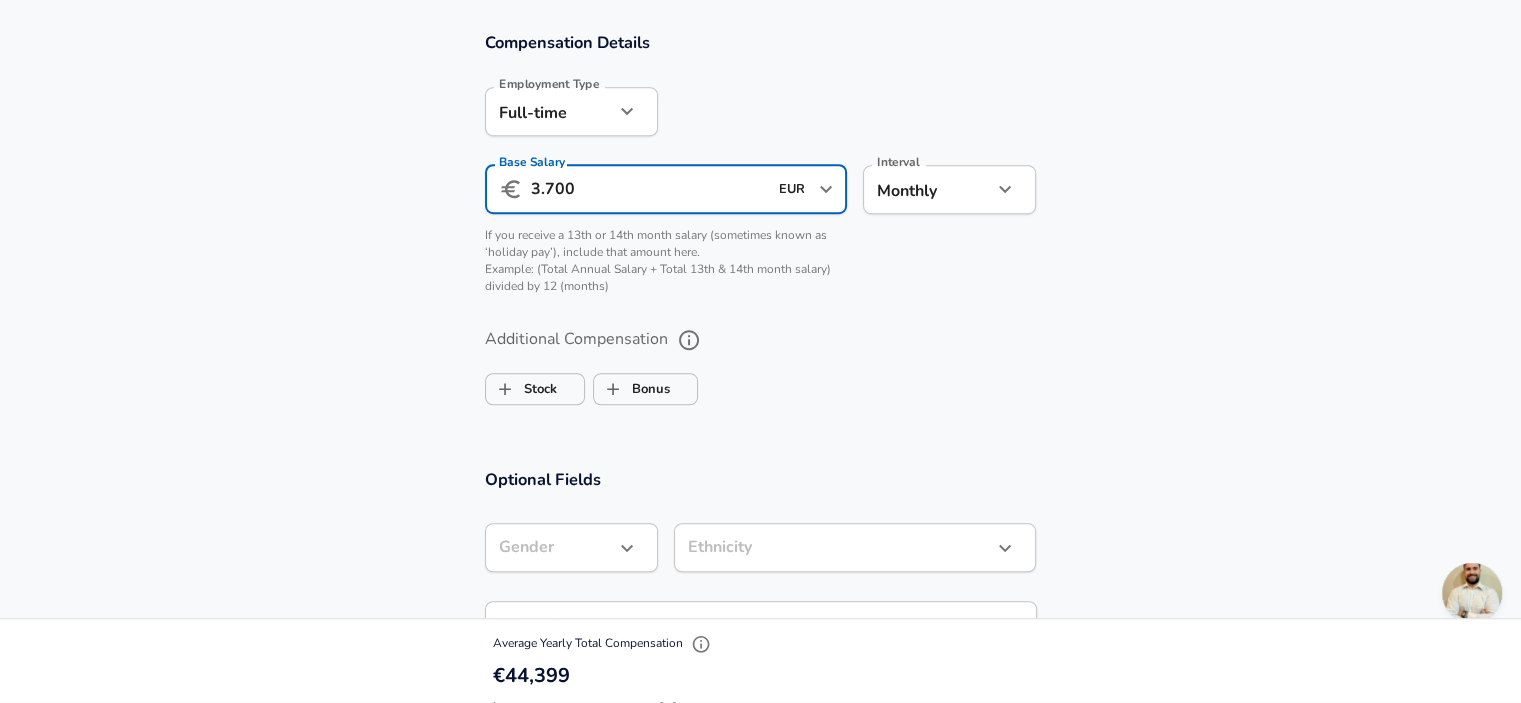 scroll, scrollTop: 1324, scrollLeft: 0, axis: vertical 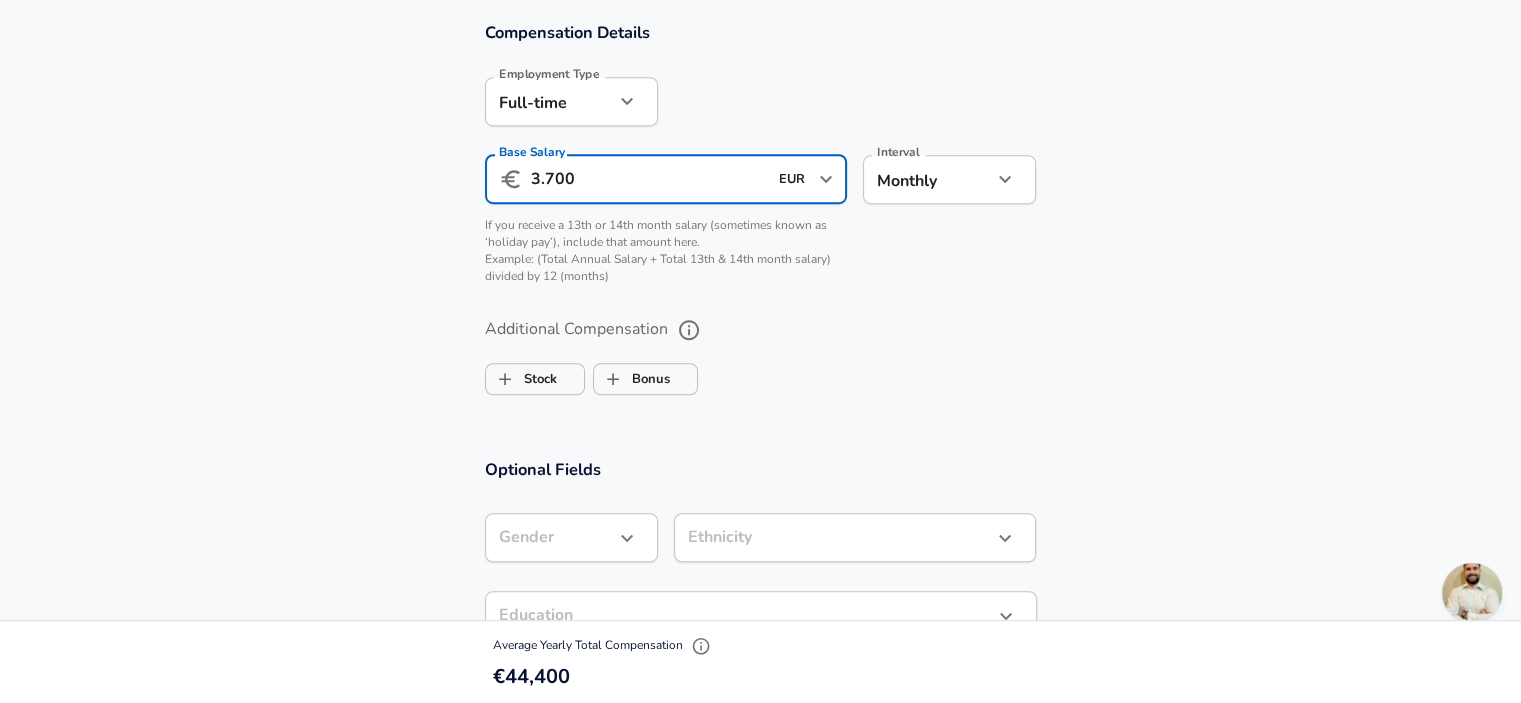 drag, startPoint x: 548, startPoint y: 177, endPoint x: 590, endPoint y: 172, distance: 42.296574 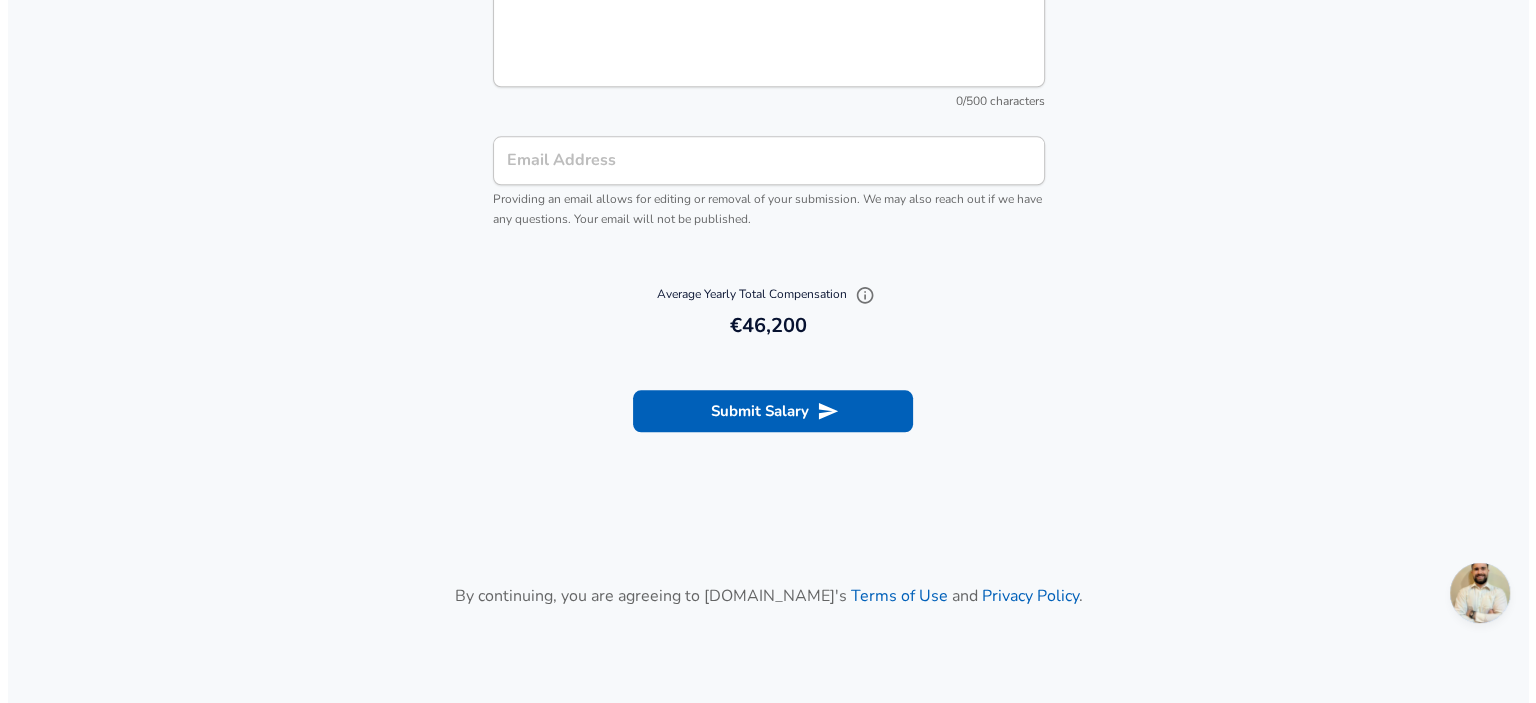 scroll, scrollTop: 2192, scrollLeft: 0, axis: vertical 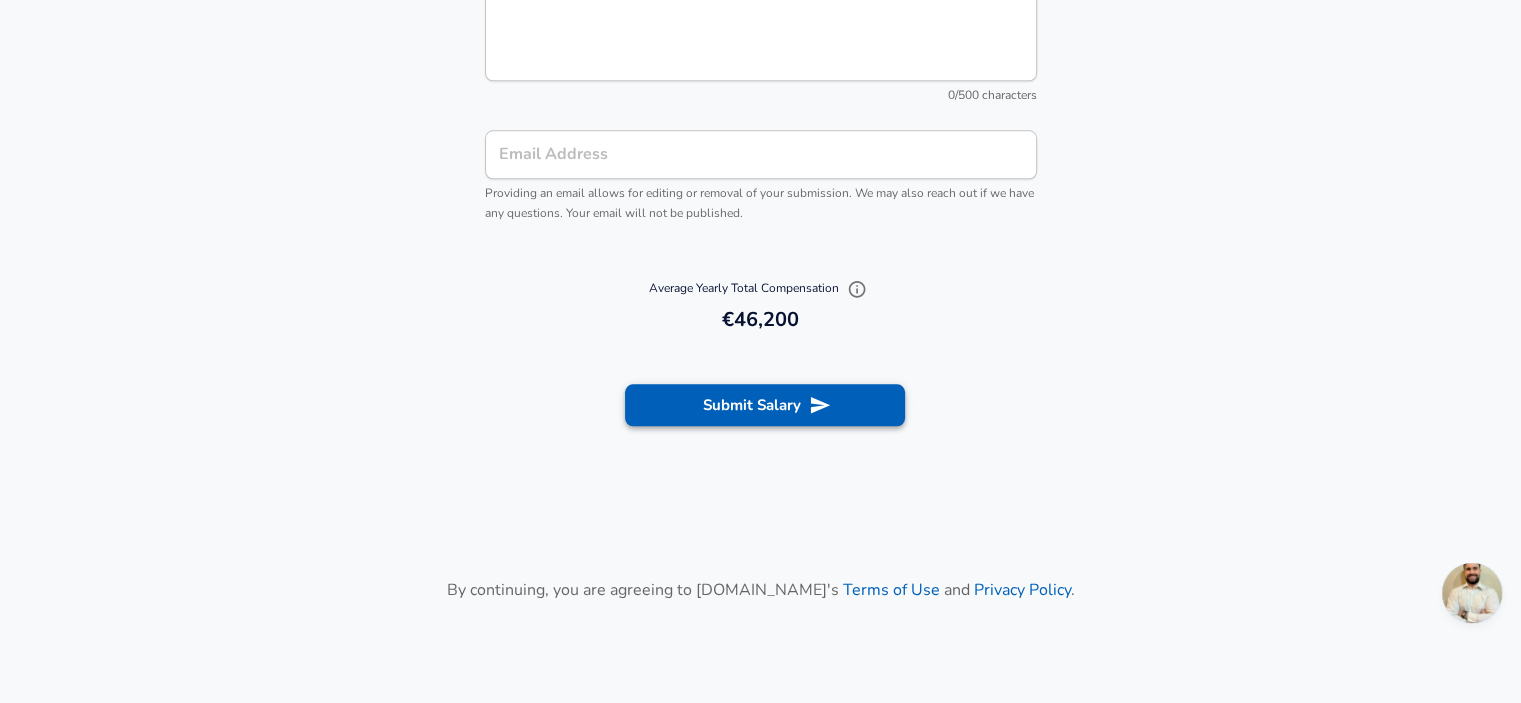 type on "3.850" 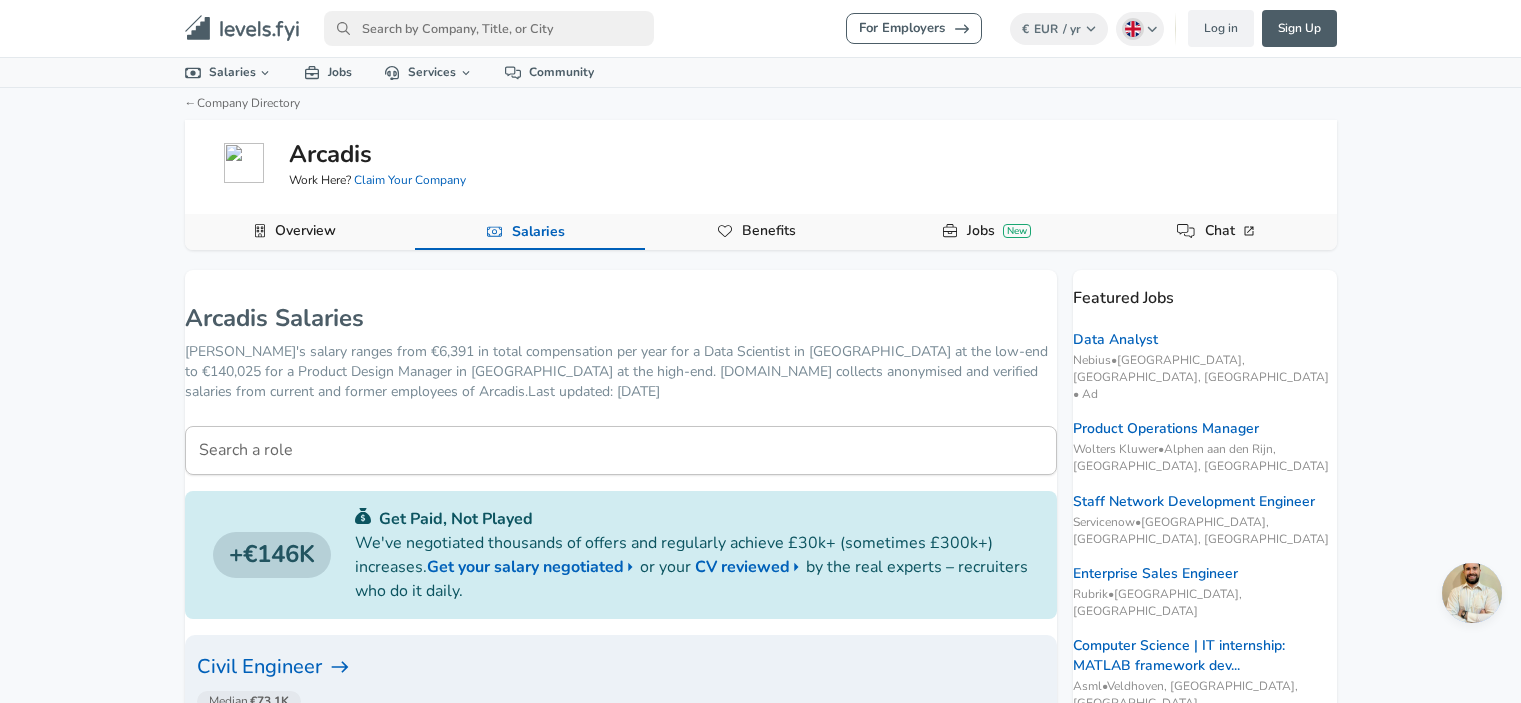 scroll, scrollTop: 0, scrollLeft: 0, axis: both 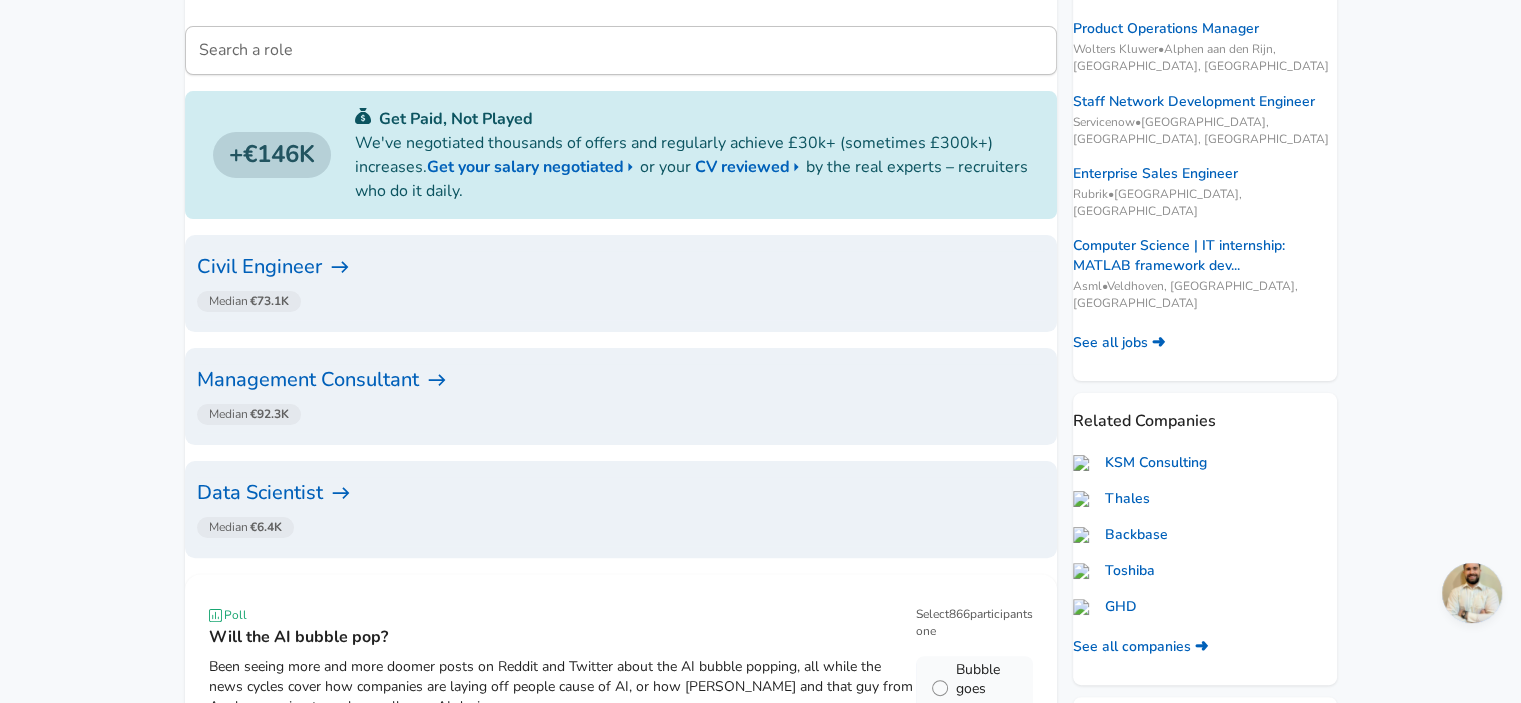 click on "Civil Engineer" at bounding box center [621, 267] 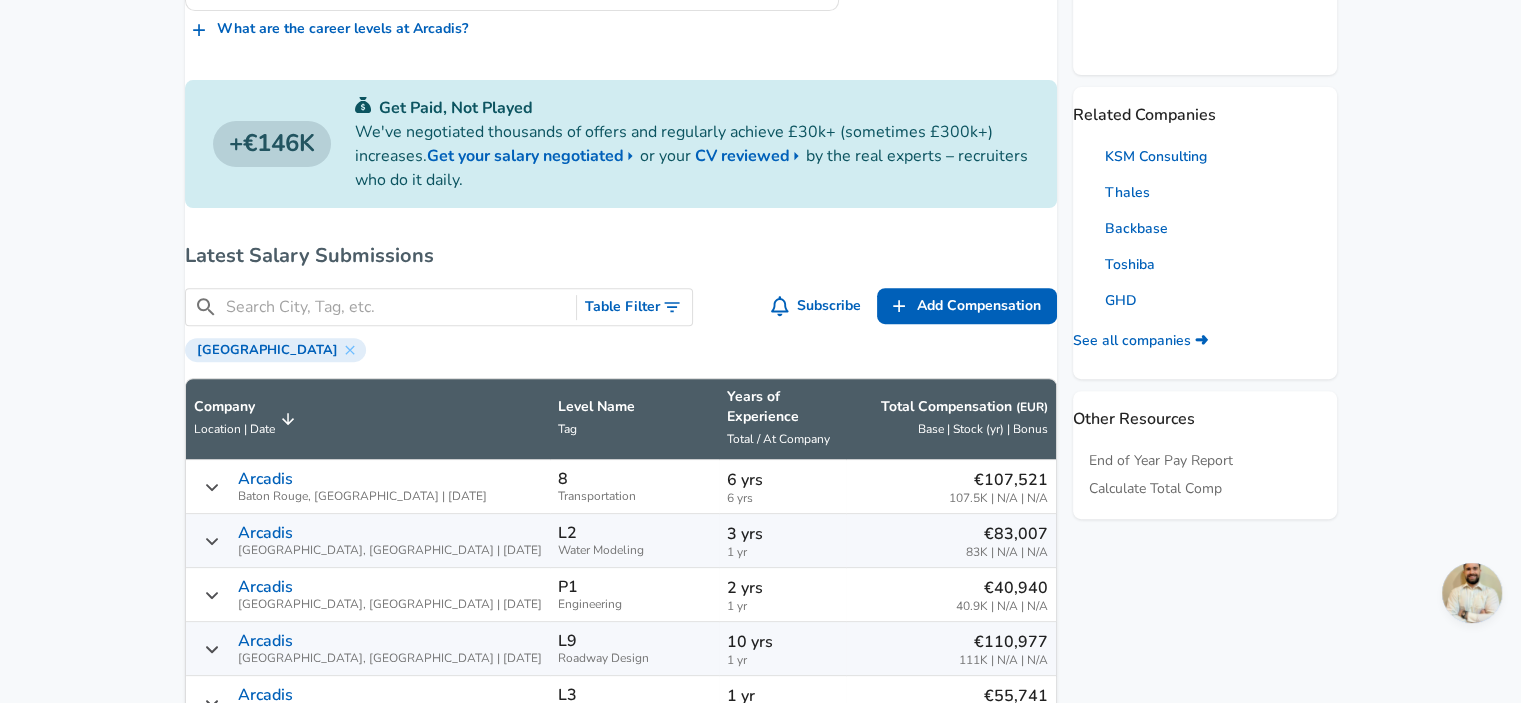 scroll, scrollTop: 163, scrollLeft: 0, axis: vertical 